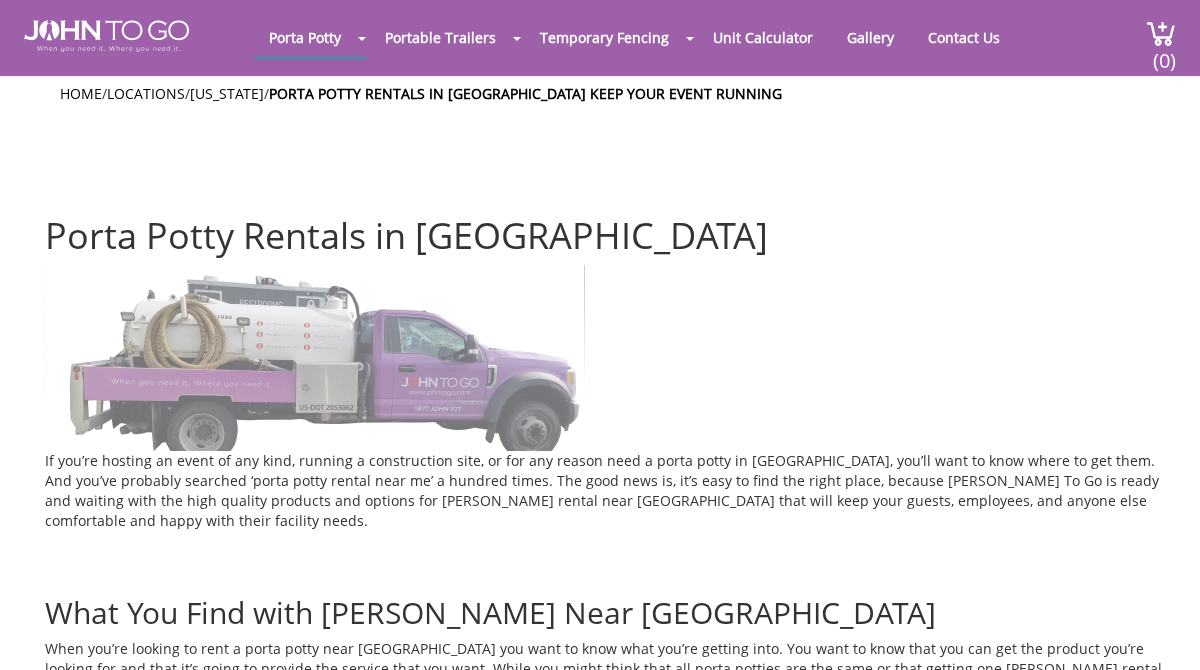scroll, scrollTop: 0, scrollLeft: 0, axis: both 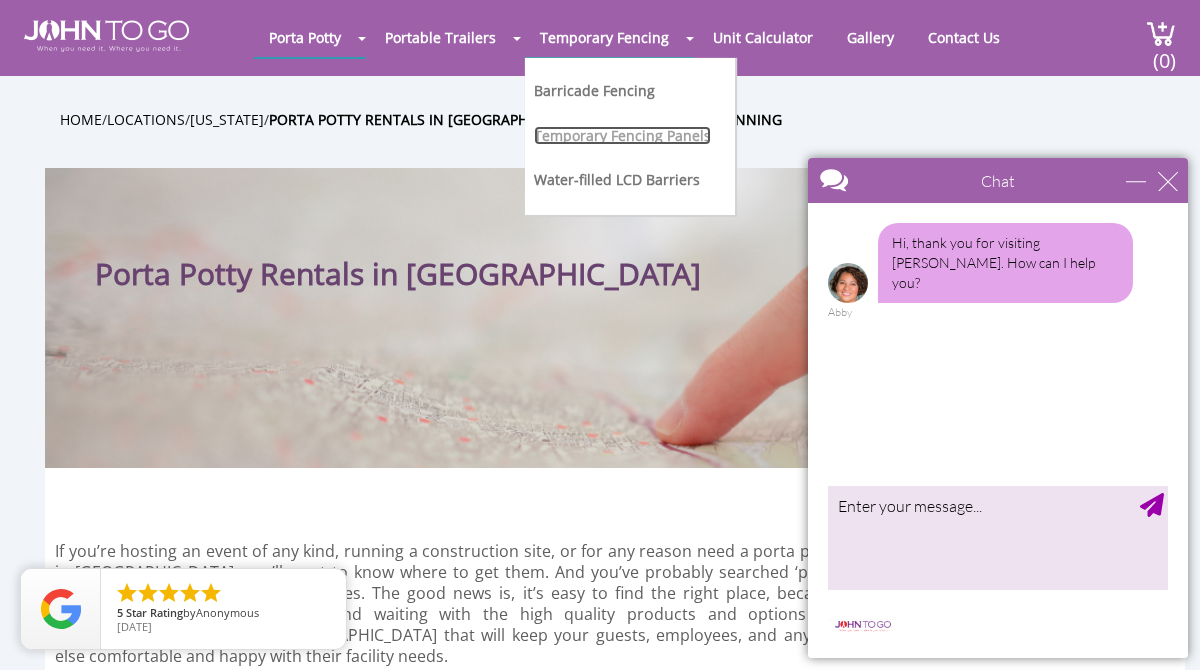 click on "Temporary Fencing Panels" at bounding box center (622, 135) 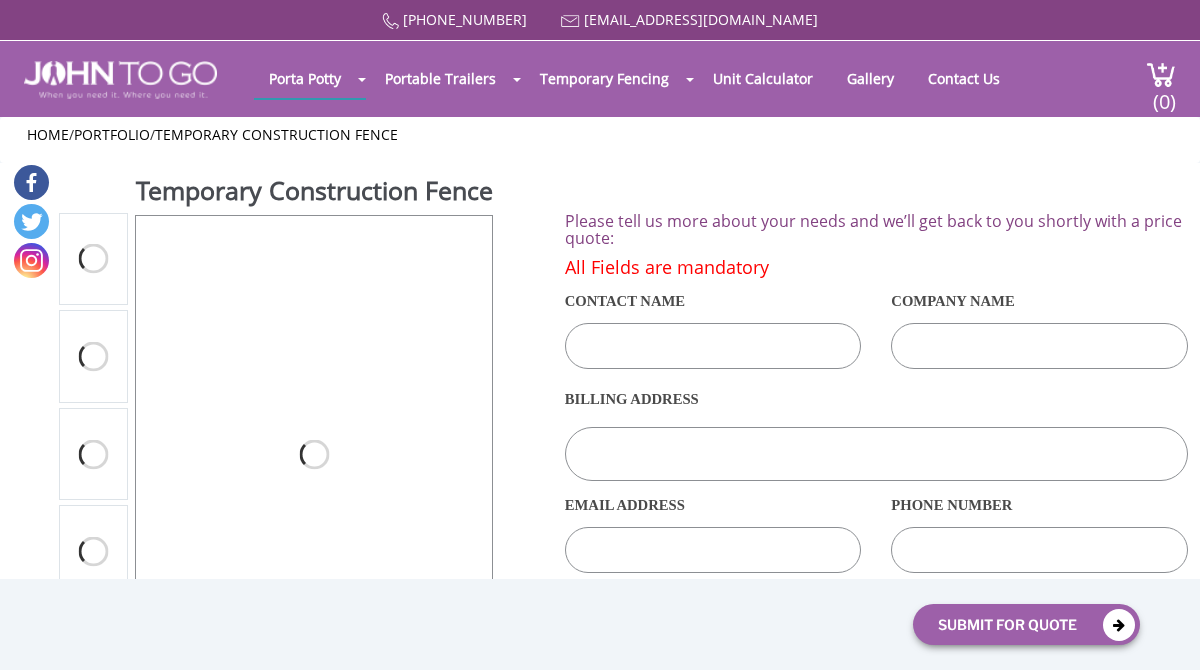 scroll, scrollTop: 0, scrollLeft: 0, axis: both 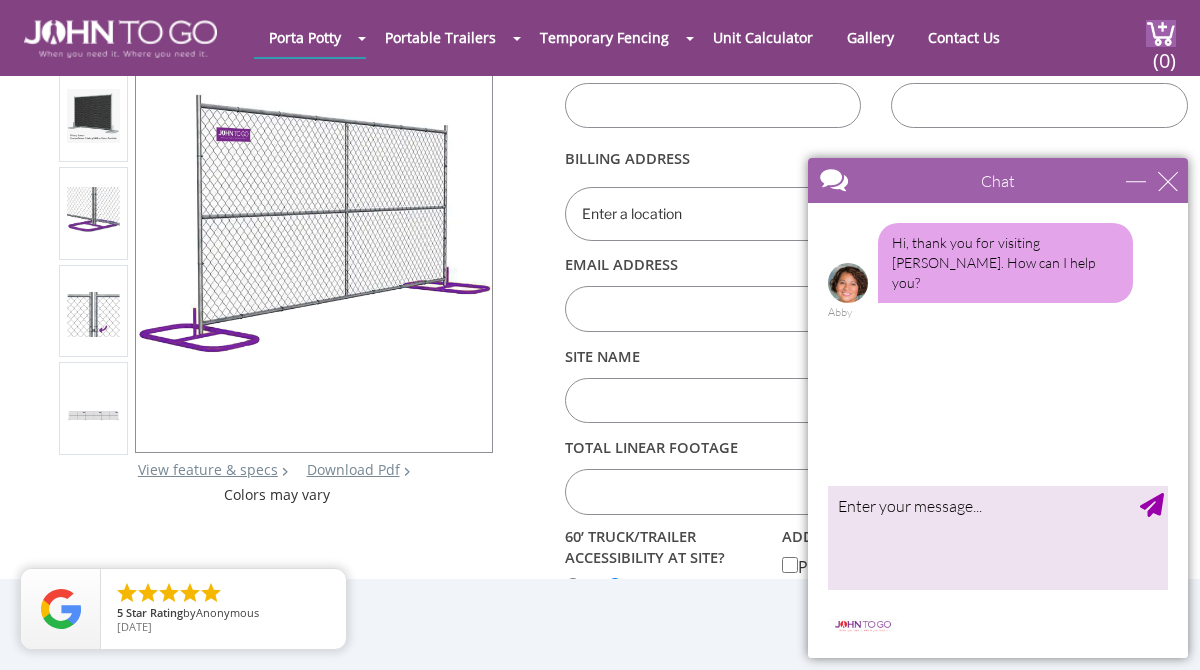 click on "Chat" at bounding box center [998, 180] 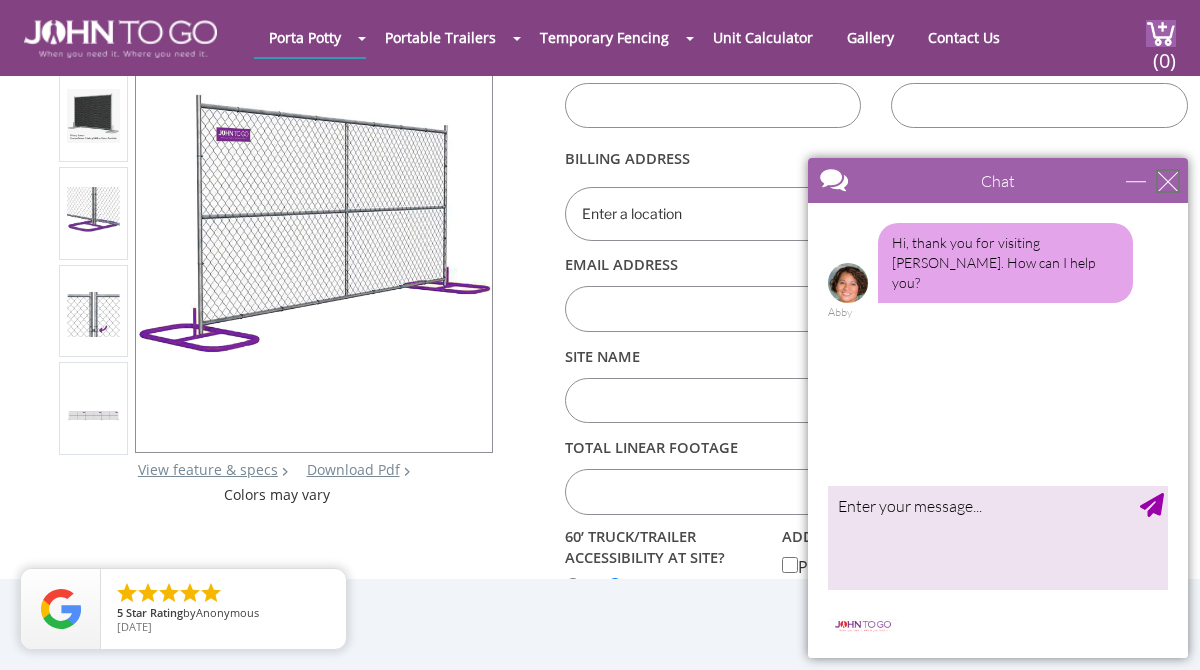 click at bounding box center [1168, 181] 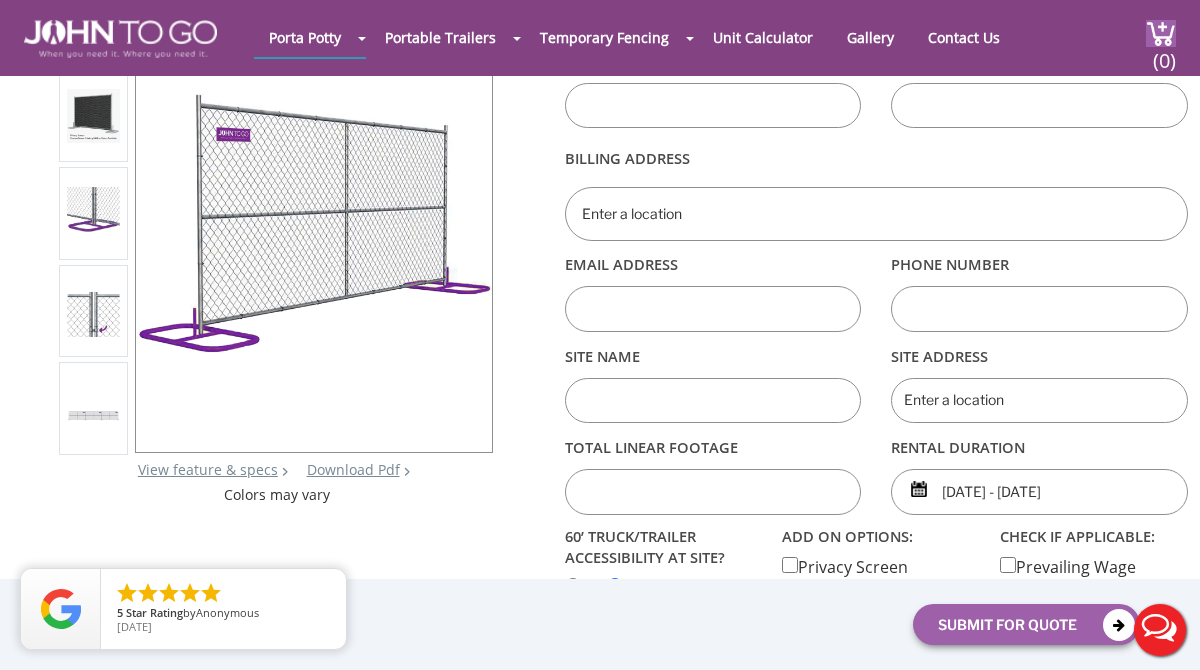 scroll, scrollTop: 0, scrollLeft: 0, axis: both 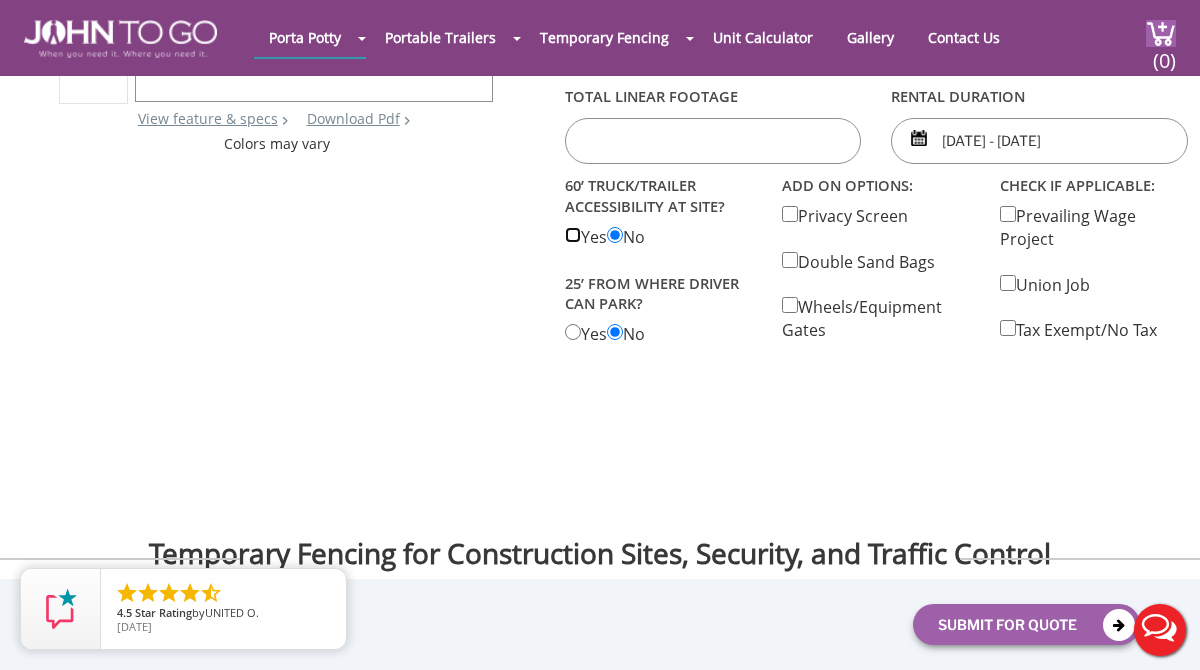 click at bounding box center [573, 235] 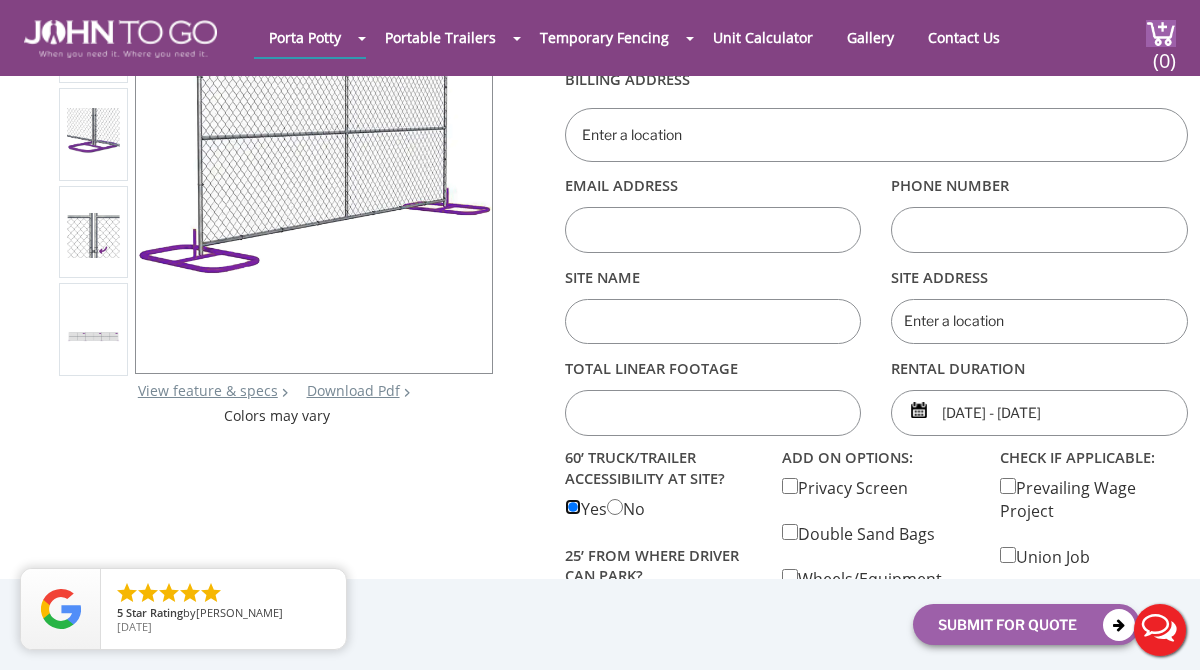 scroll, scrollTop: 229, scrollLeft: 0, axis: vertical 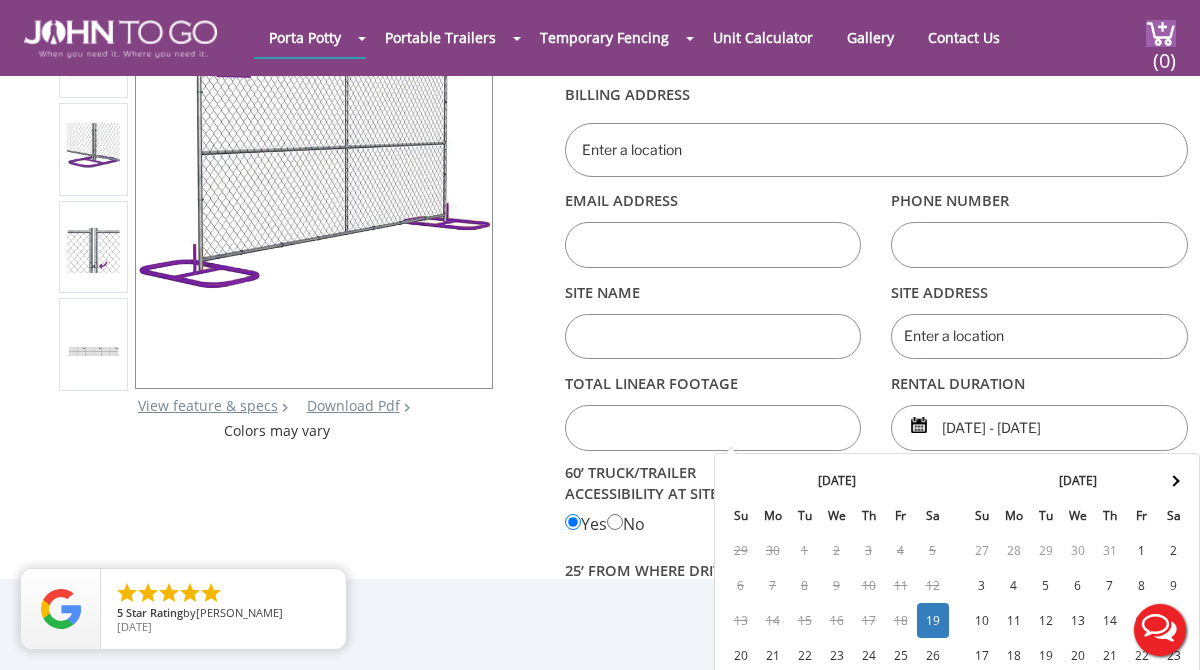click on "07/19/2025 - 07/19/2025" at bounding box center [1039, 428] 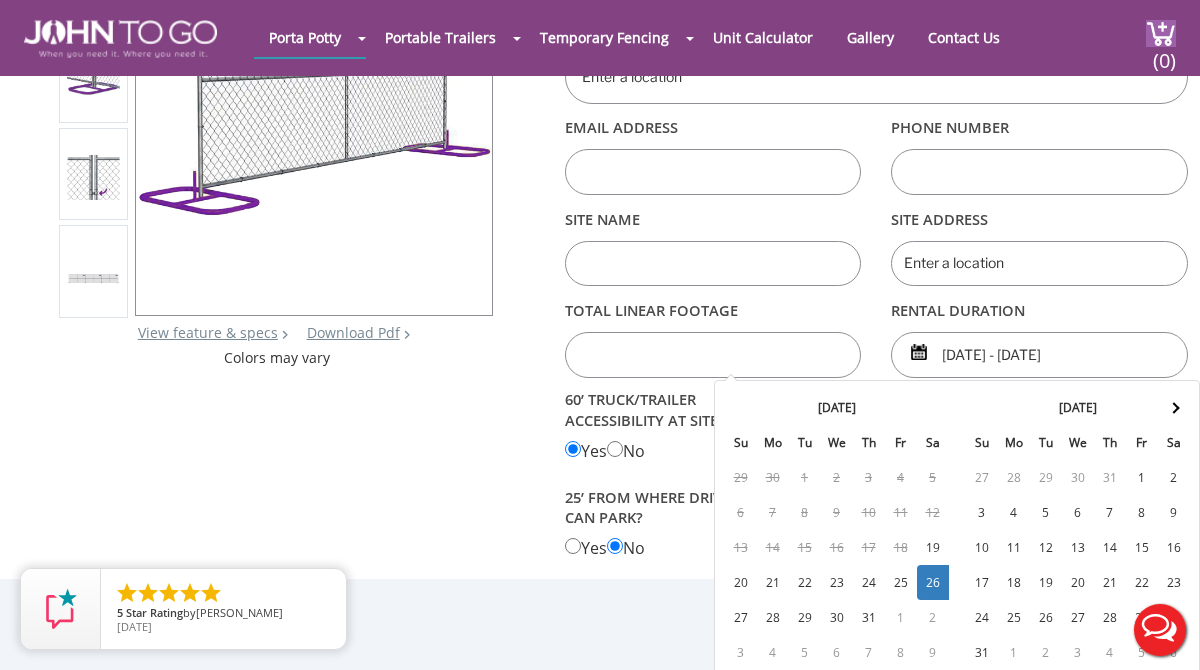 scroll, scrollTop: 307, scrollLeft: 0, axis: vertical 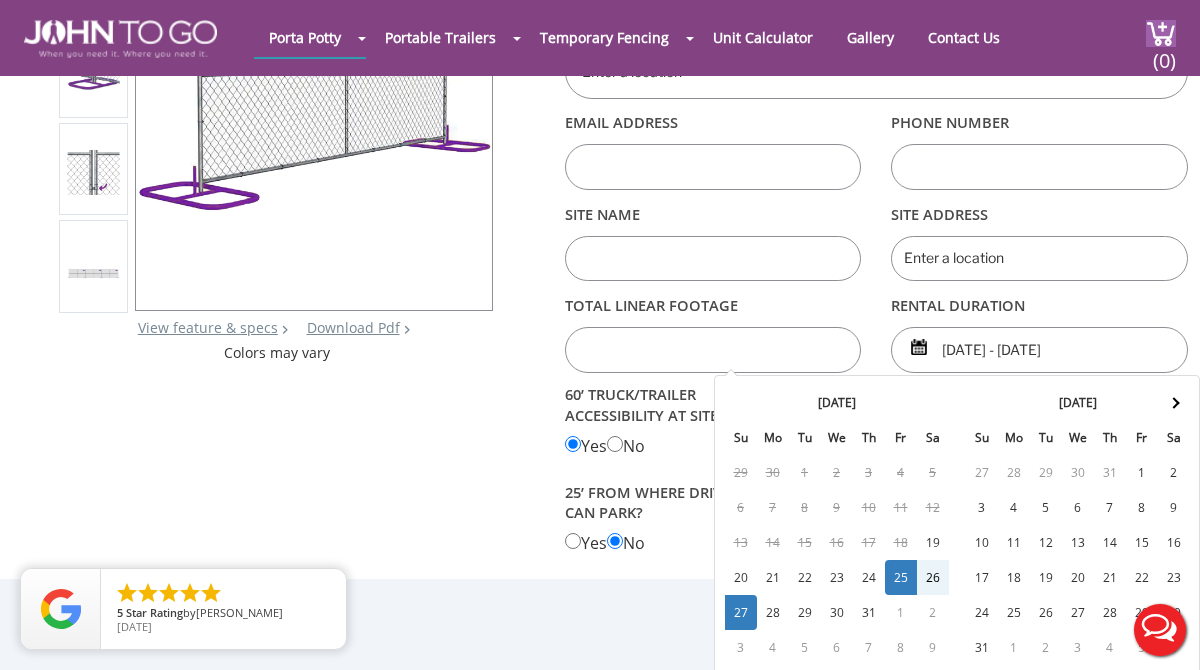 type on "07/25/2025 - 07/27/2025" 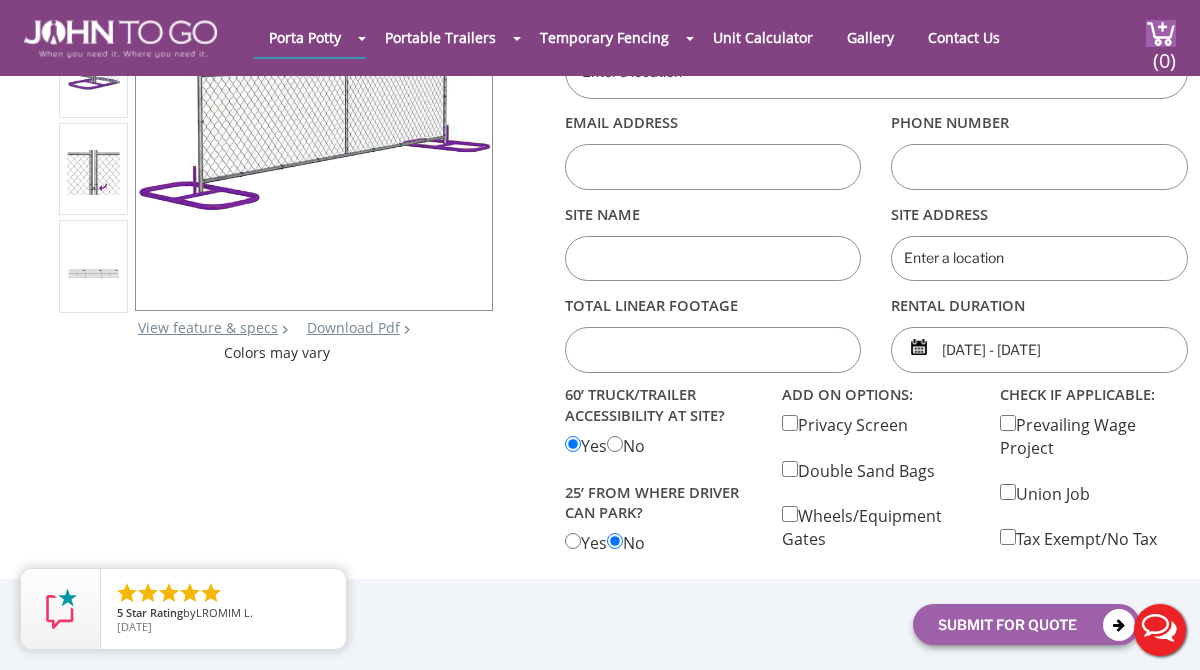 click on "Total linear footage" at bounding box center (713, 305) 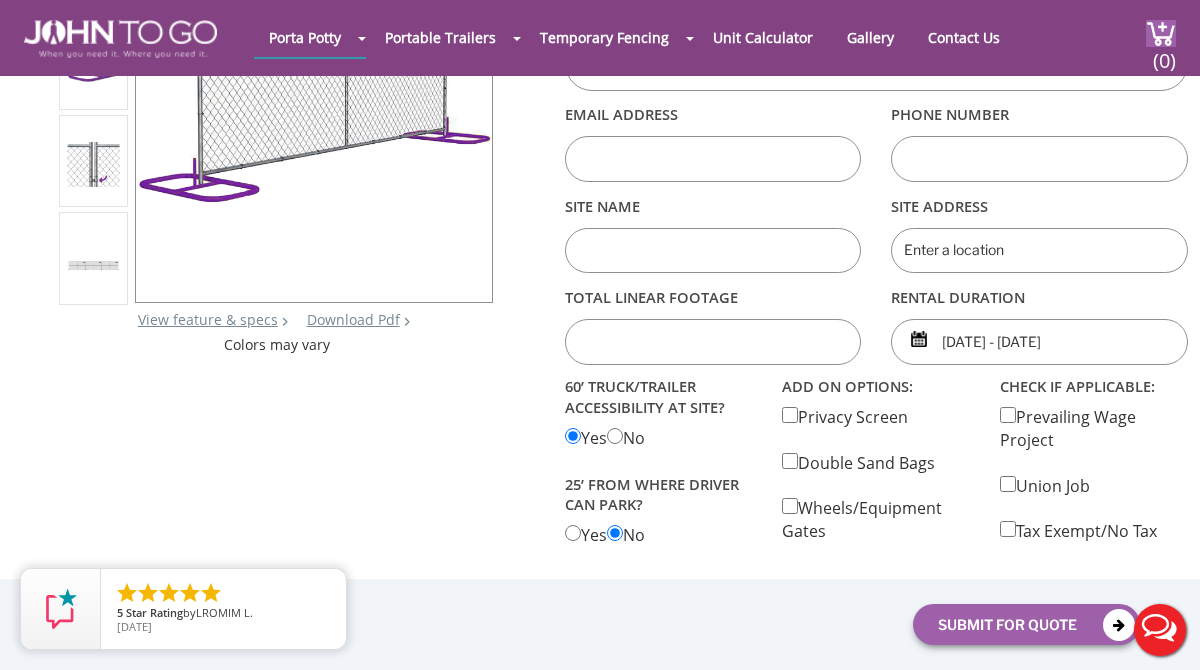 scroll, scrollTop: 317, scrollLeft: 0, axis: vertical 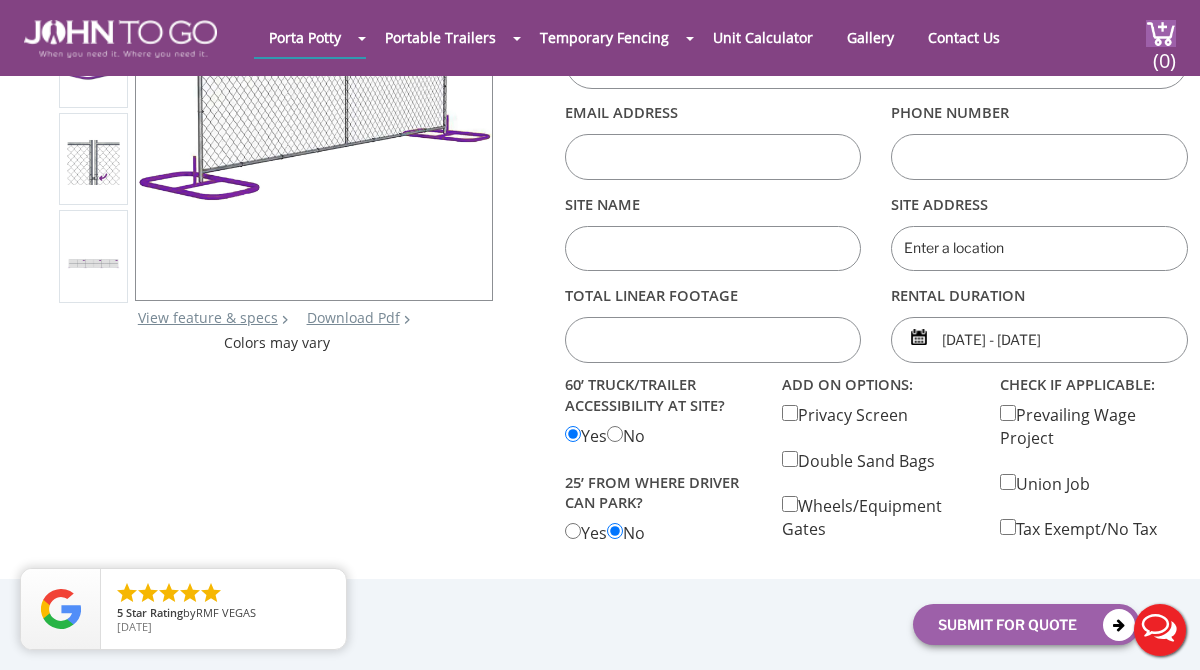 click at bounding box center [713, 340] 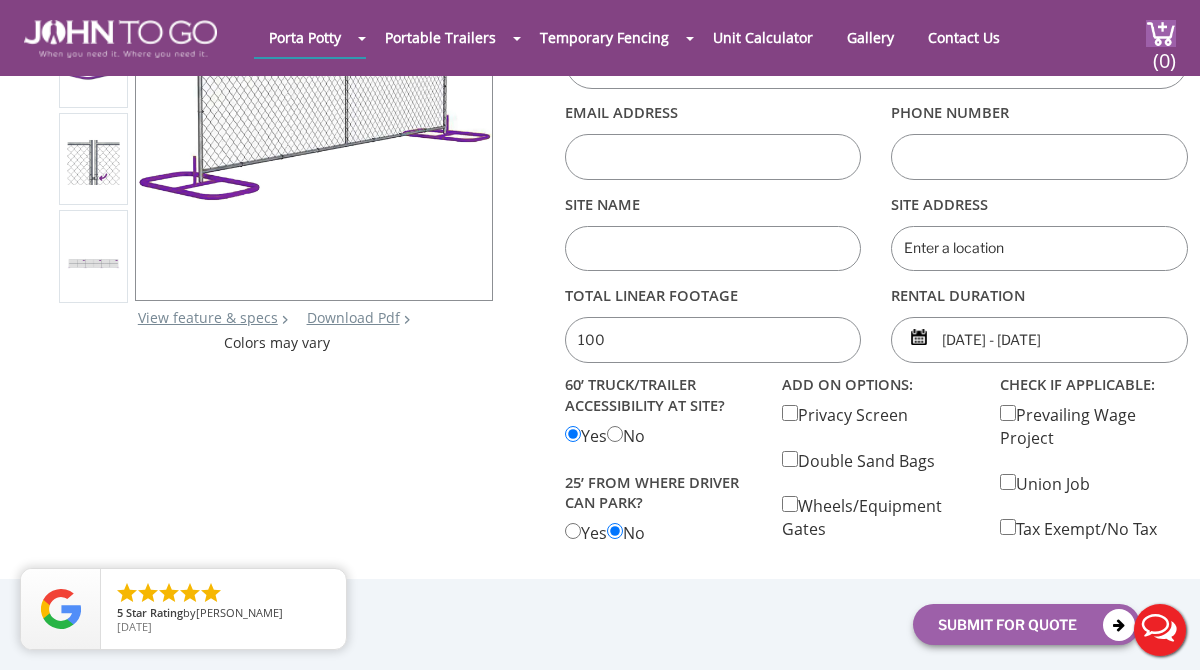 type on "100" 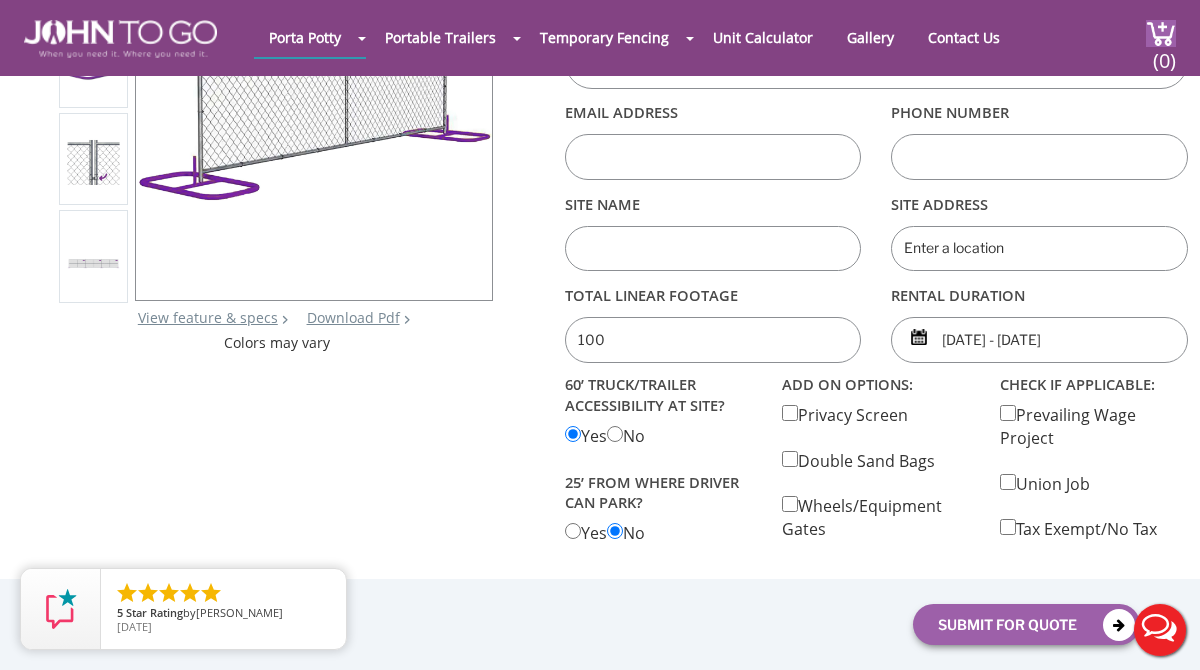click at bounding box center (713, 249) 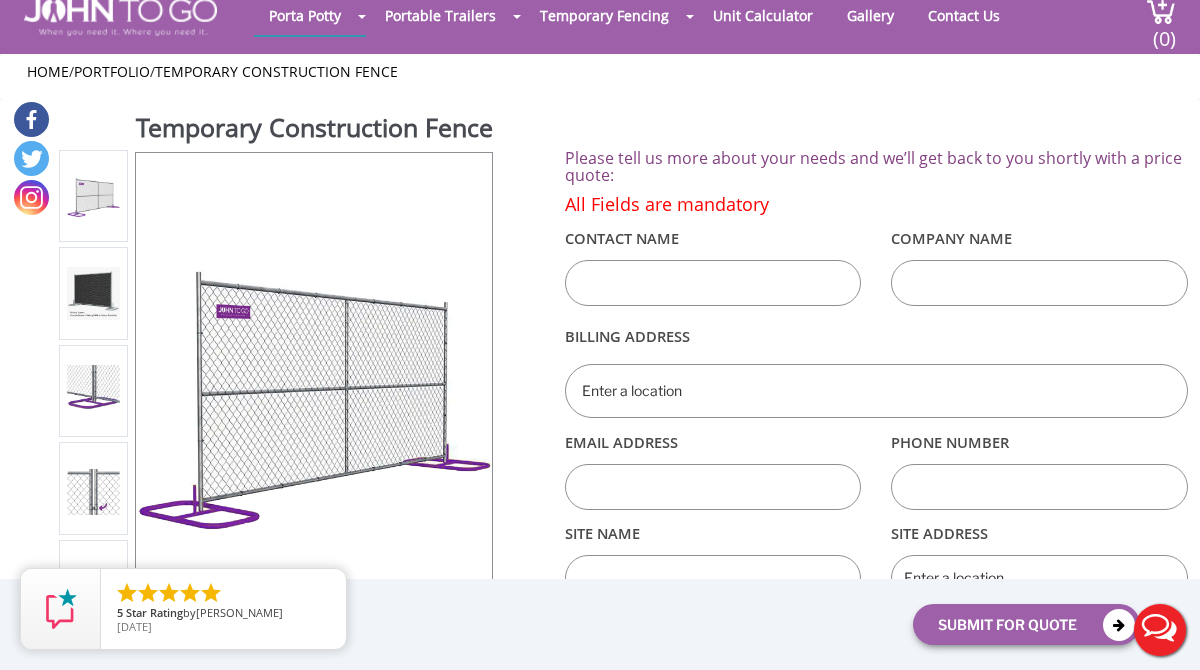 scroll, scrollTop: 0, scrollLeft: 0, axis: both 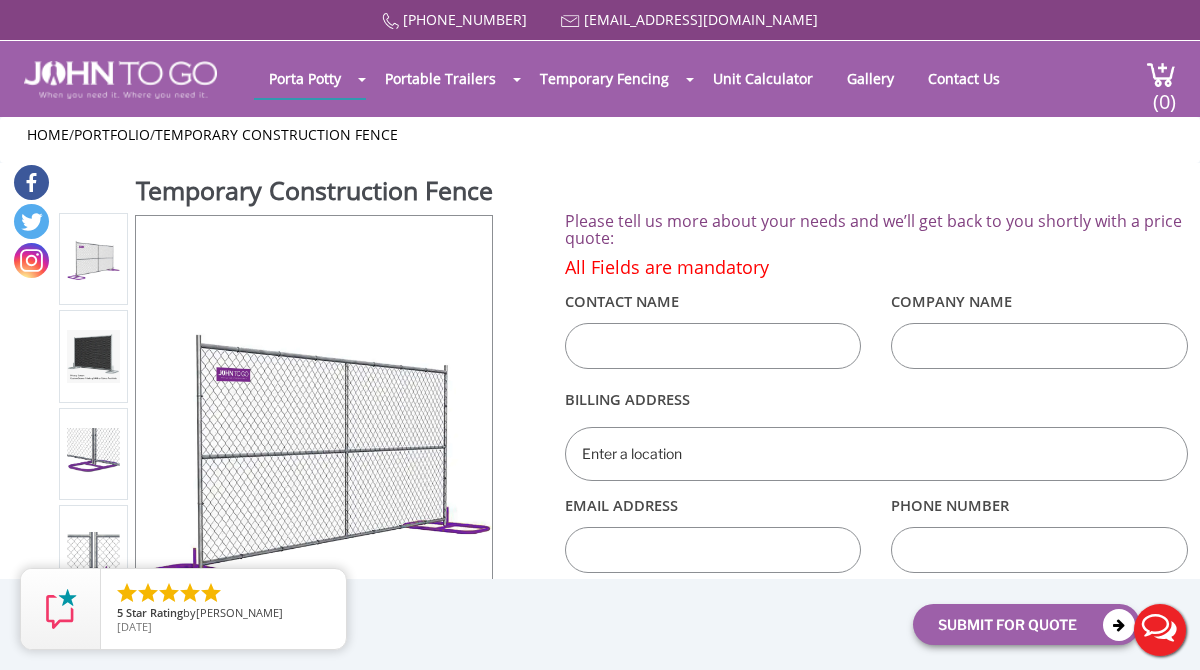 click at bounding box center [713, 346] 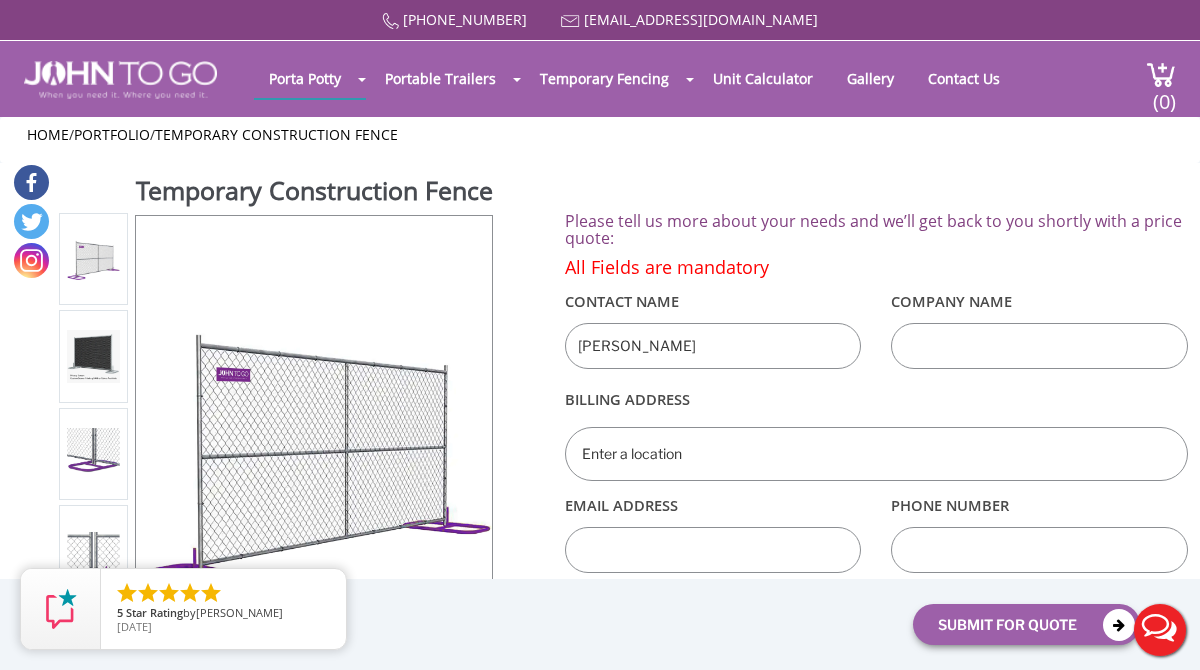 type on "SCOTT" 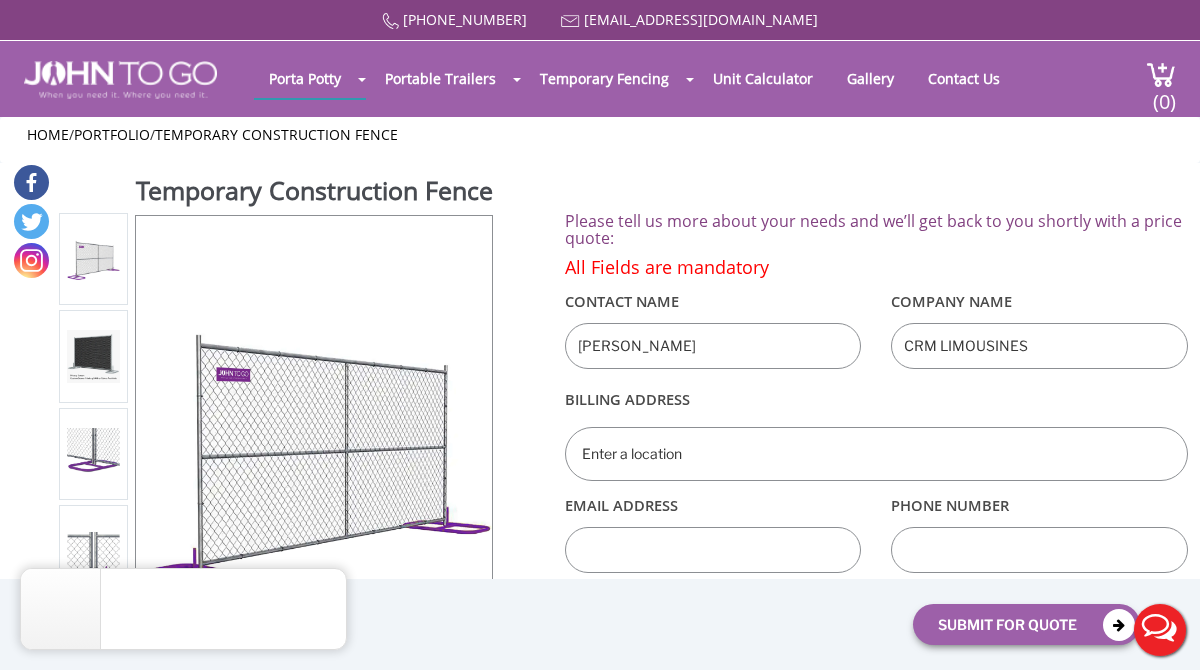 type on "CRM LIMOUSINES" 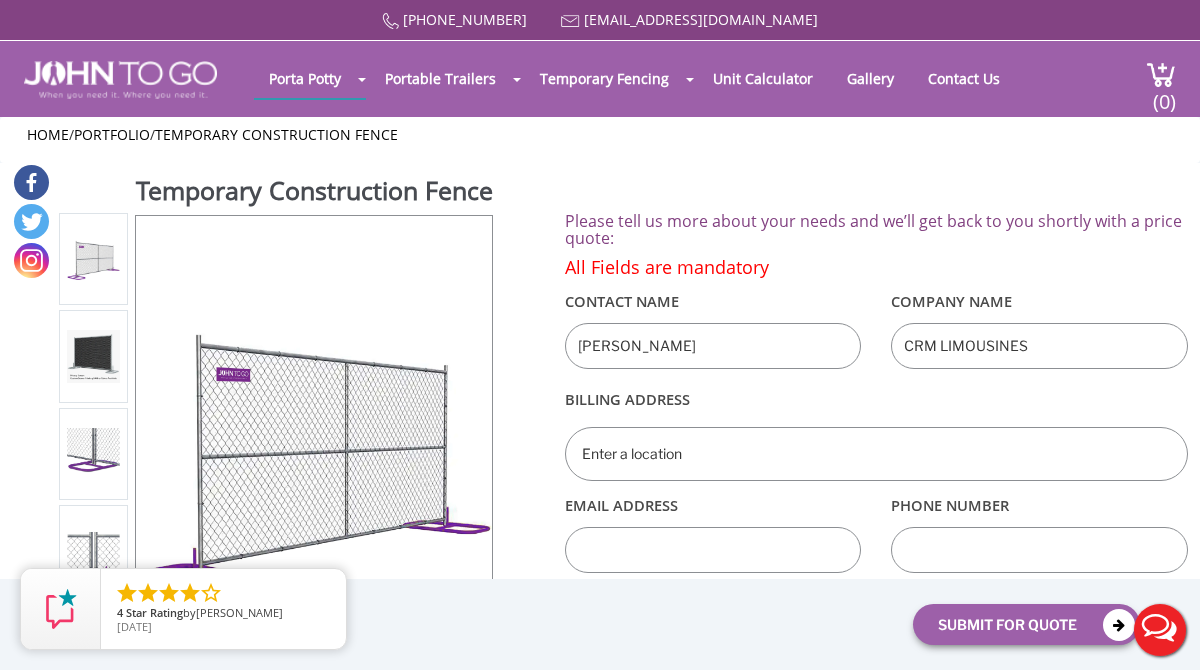 click at bounding box center (876, 454) 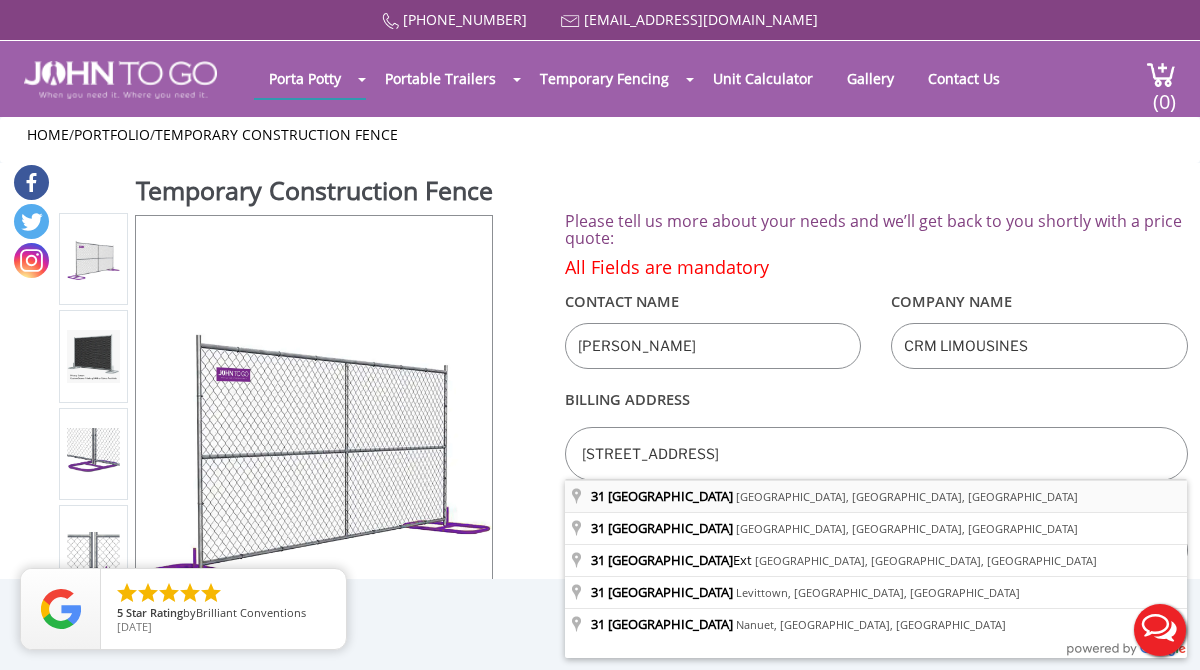 type on "31 Vista Avenue, Staten Island, NY, USA" 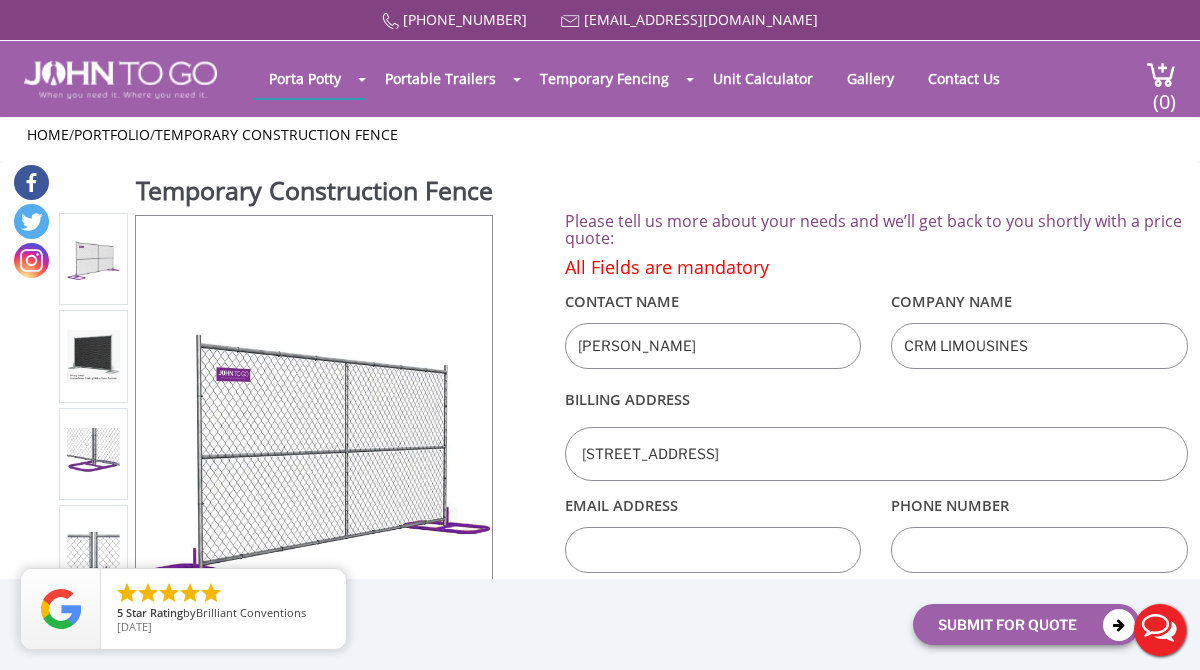 click at bounding box center [713, 550] 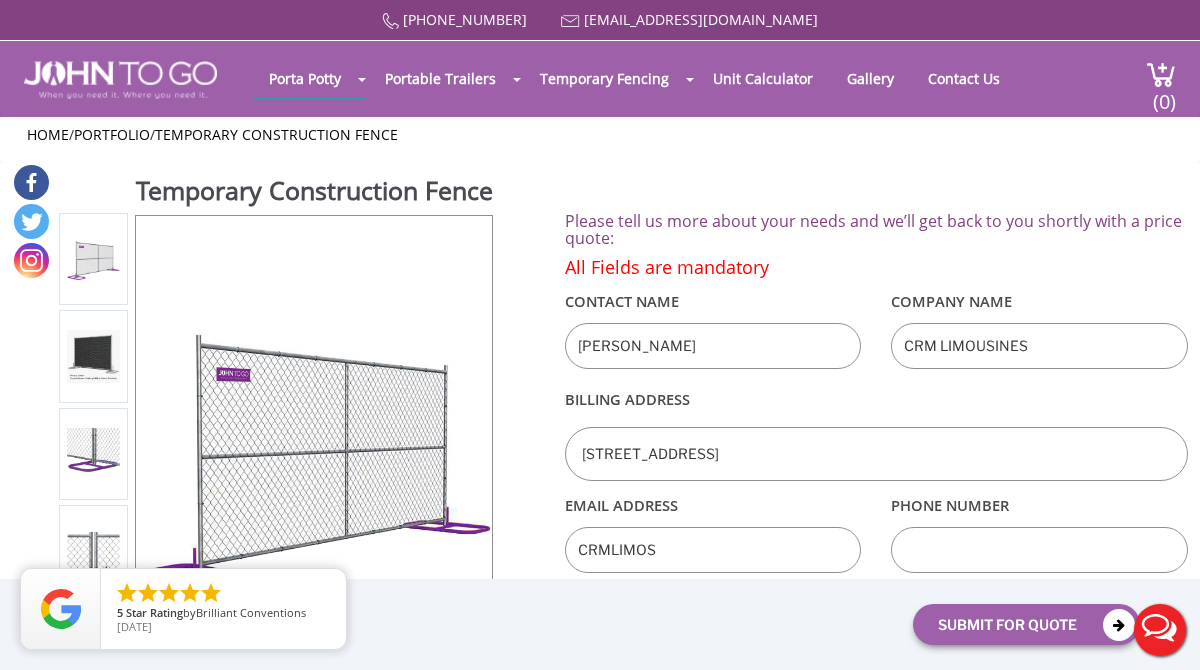type on "crmlimos@gmail.com" 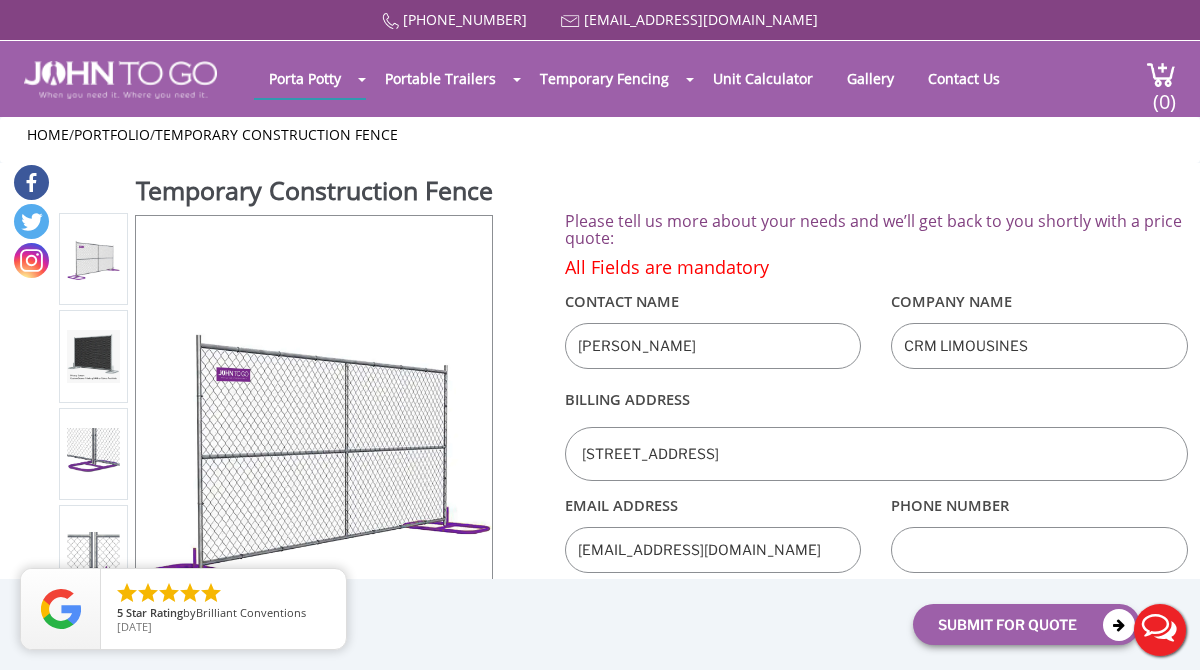 type on "7326009676" 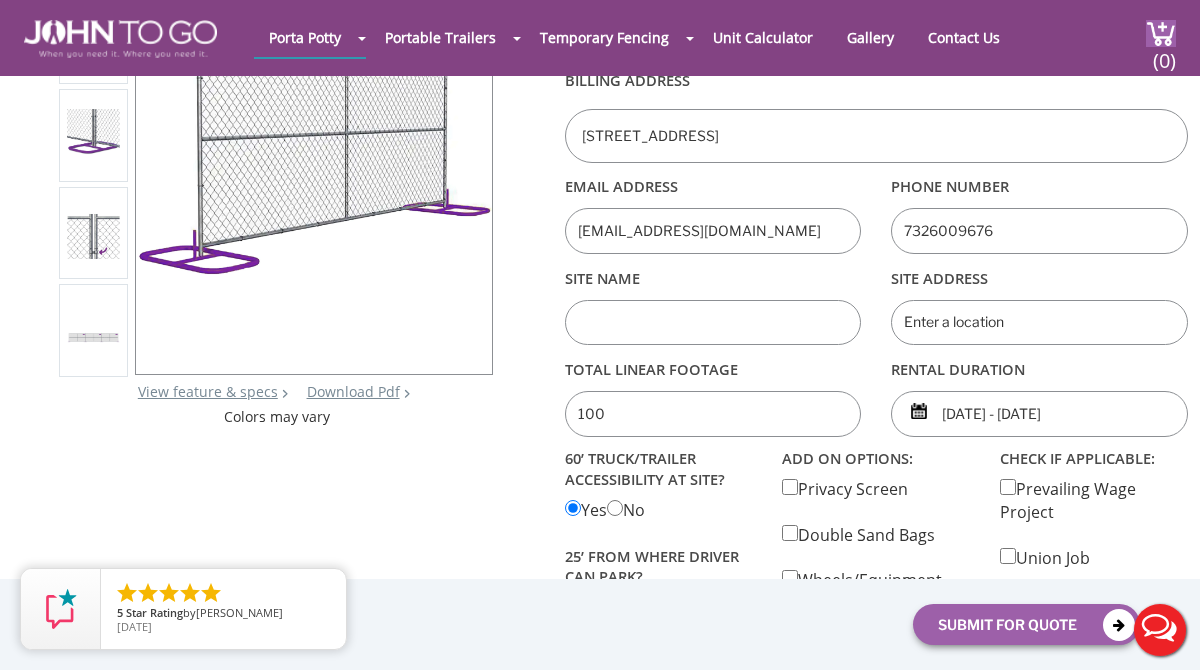 scroll, scrollTop: 248, scrollLeft: 0, axis: vertical 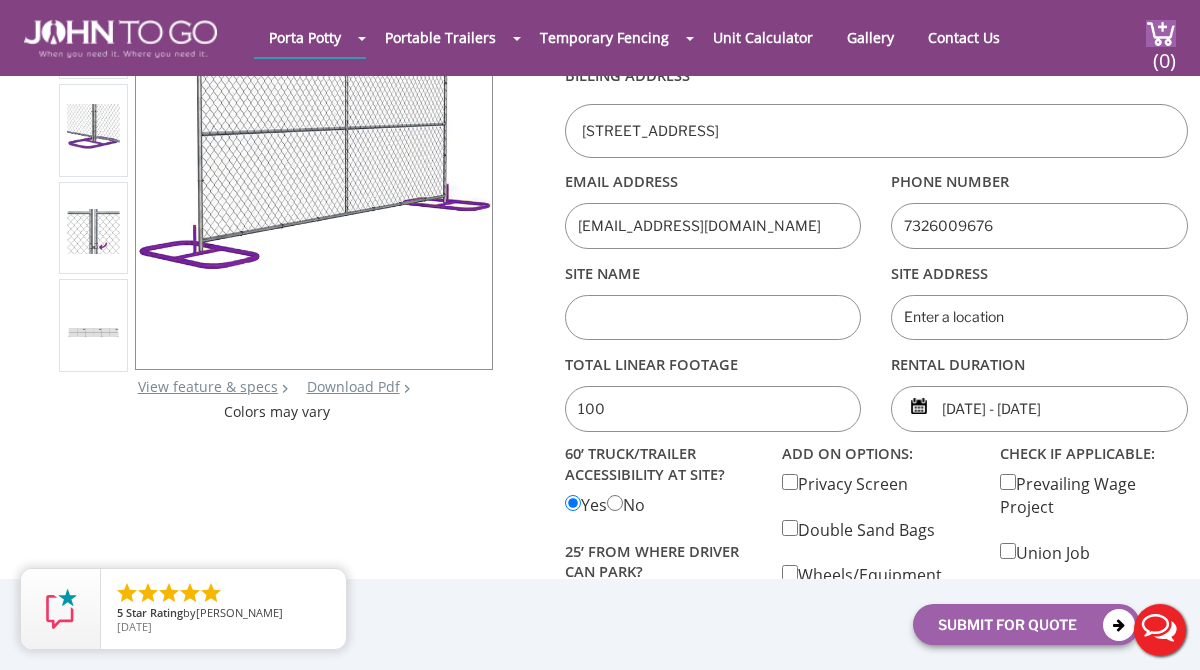click at bounding box center (713, 318) 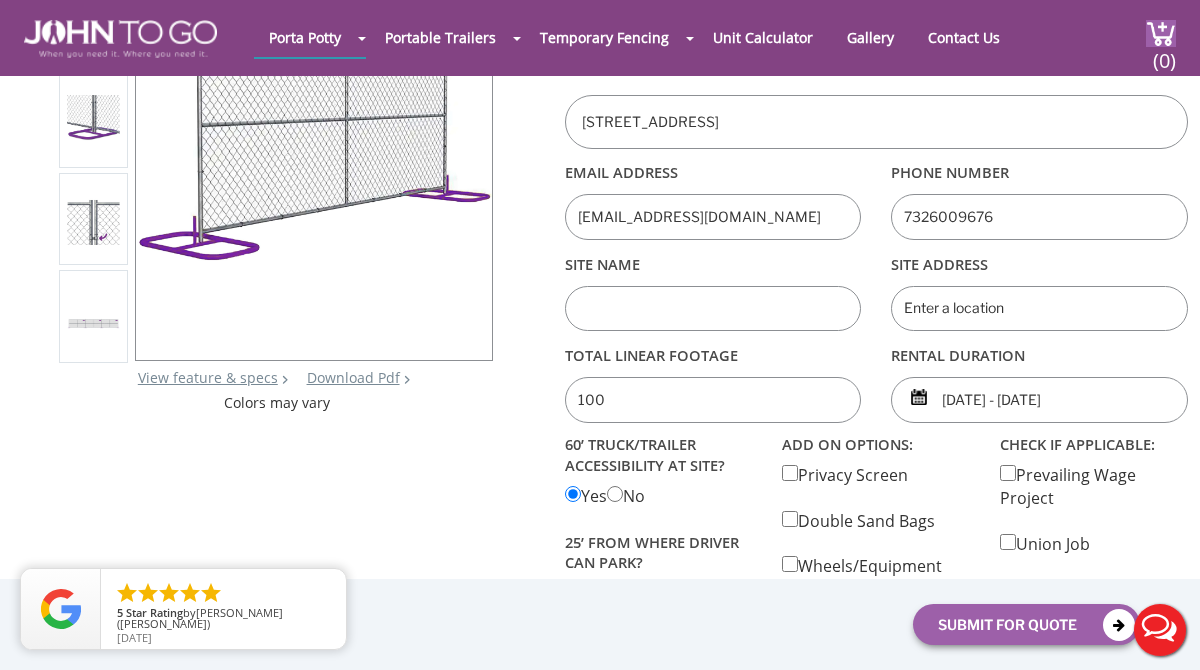 click at bounding box center (1039, 309) 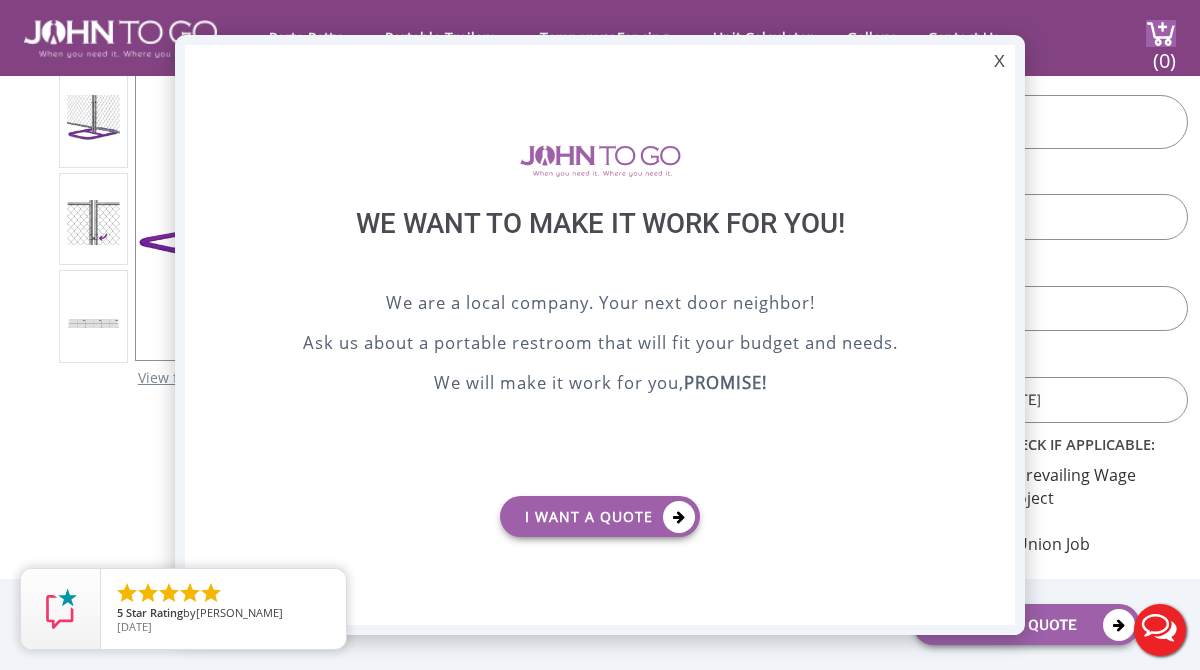 scroll, scrollTop: 0, scrollLeft: 0, axis: both 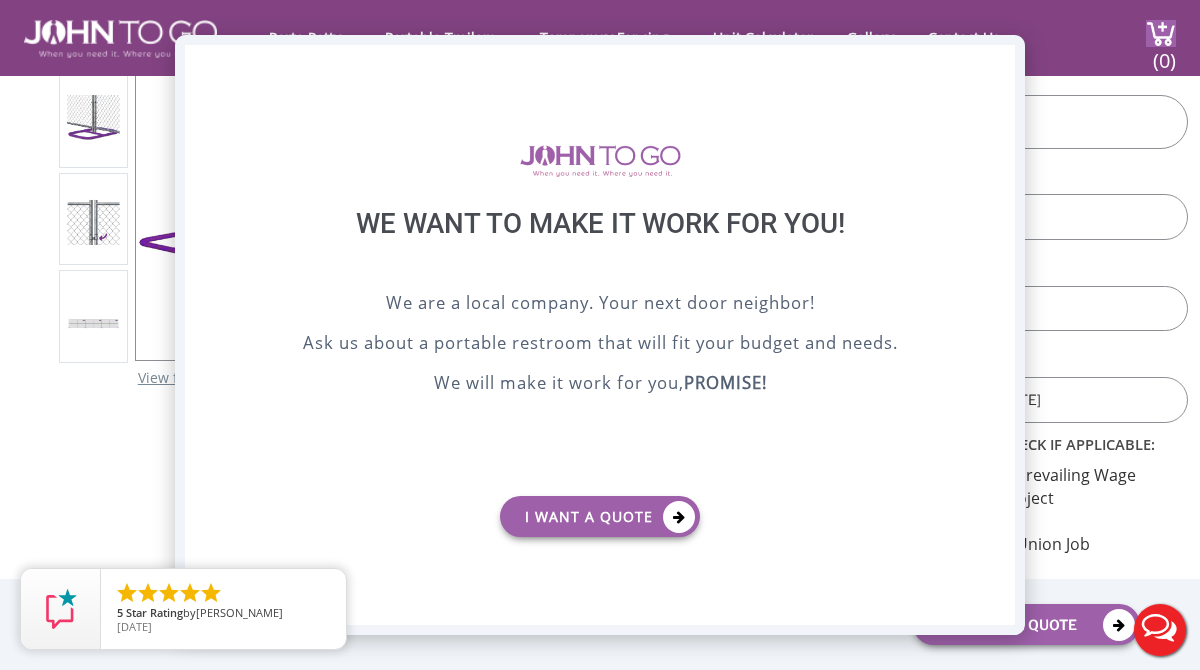 click on "X" at bounding box center [999, 62] 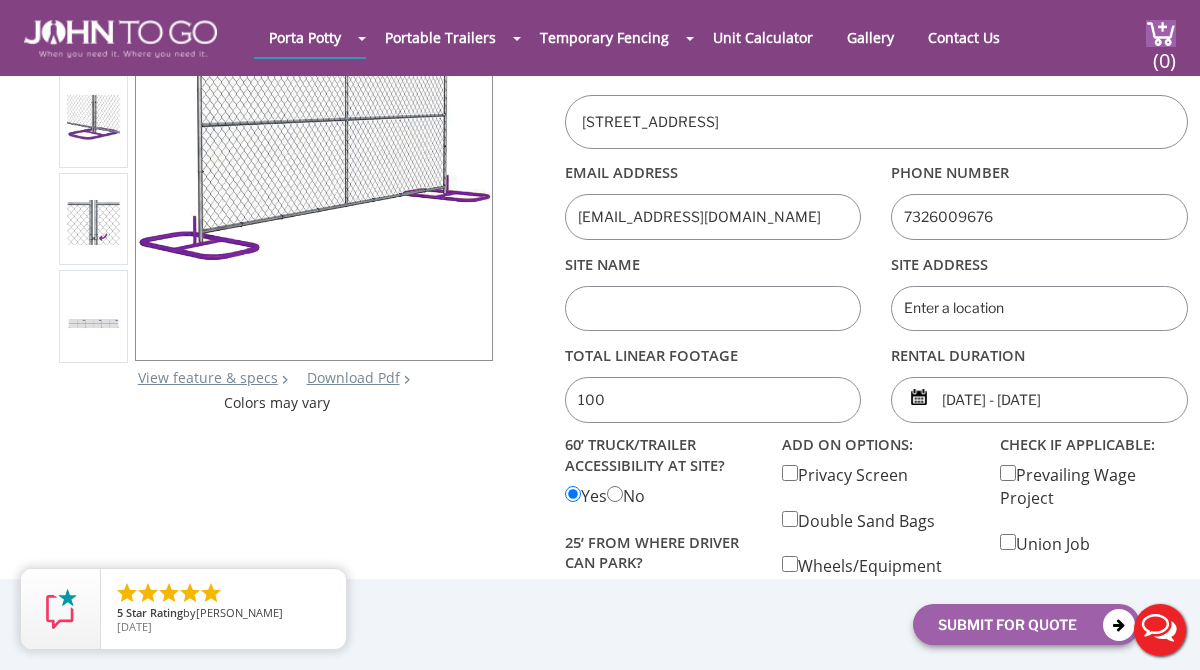 click on "Contact Name
SCOTT
Company Name
CRM LIMOUSINES
Billing Address
31 Vista Avenue, Staten Island, NY, USA
Email Address
crmlimos@gmail.com
Phone Number
7326009676
Site Name
Site Address
Total linear footage
100
rental duration
07/25/2025 - 07/27/2025
60’ TRUCK/TRAILER ACCESSIBILITY AT SITE?
Yes
No
25’ from where driver can park?" at bounding box center [876, 275] 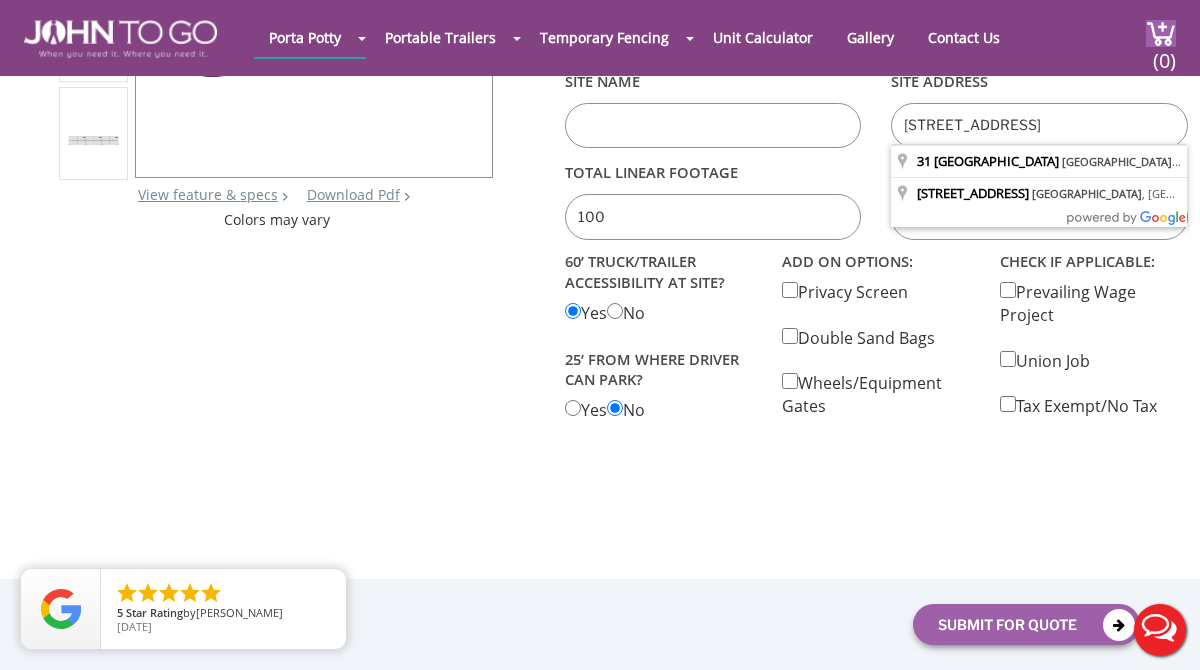 scroll, scrollTop: 445, scrollLeft: 0, axis: vertical 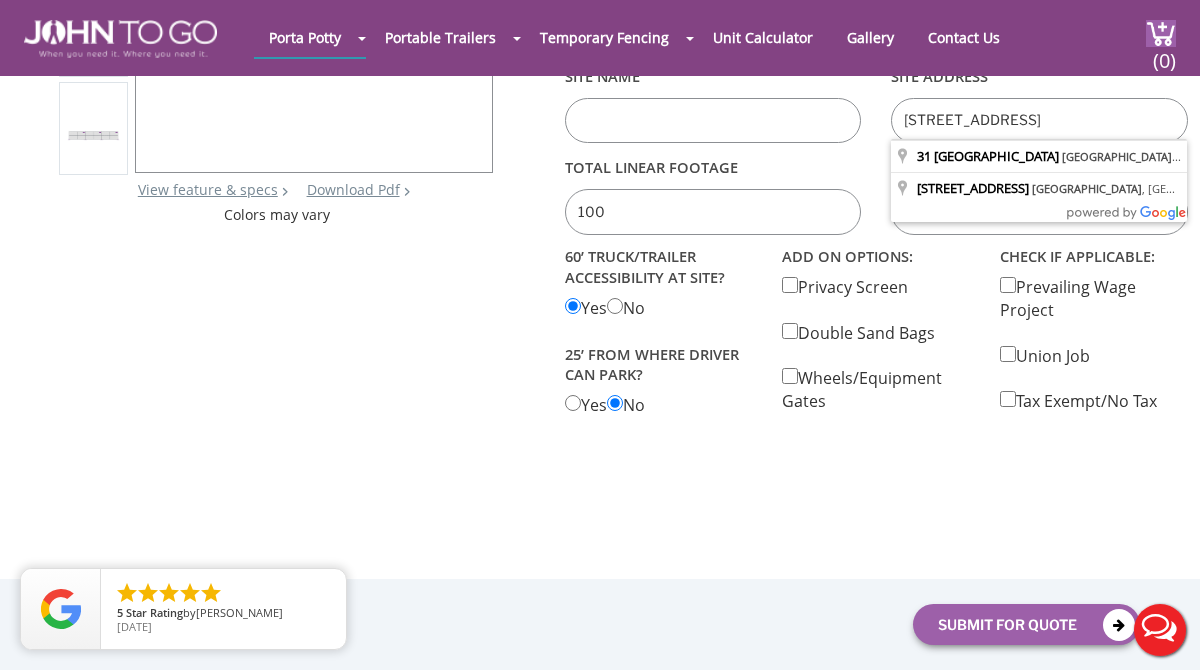 type on "31 Vista Avenue, Staten Island, NY, USA" 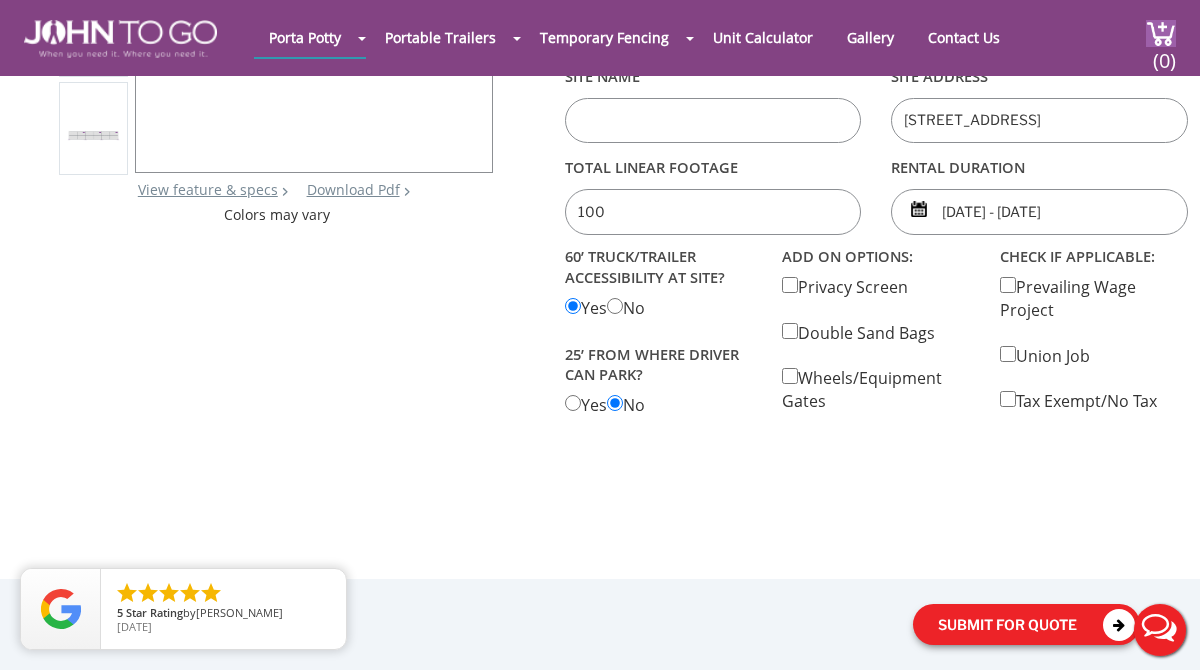 click on "Submit For Quote" at bounding box center [1026, 624] 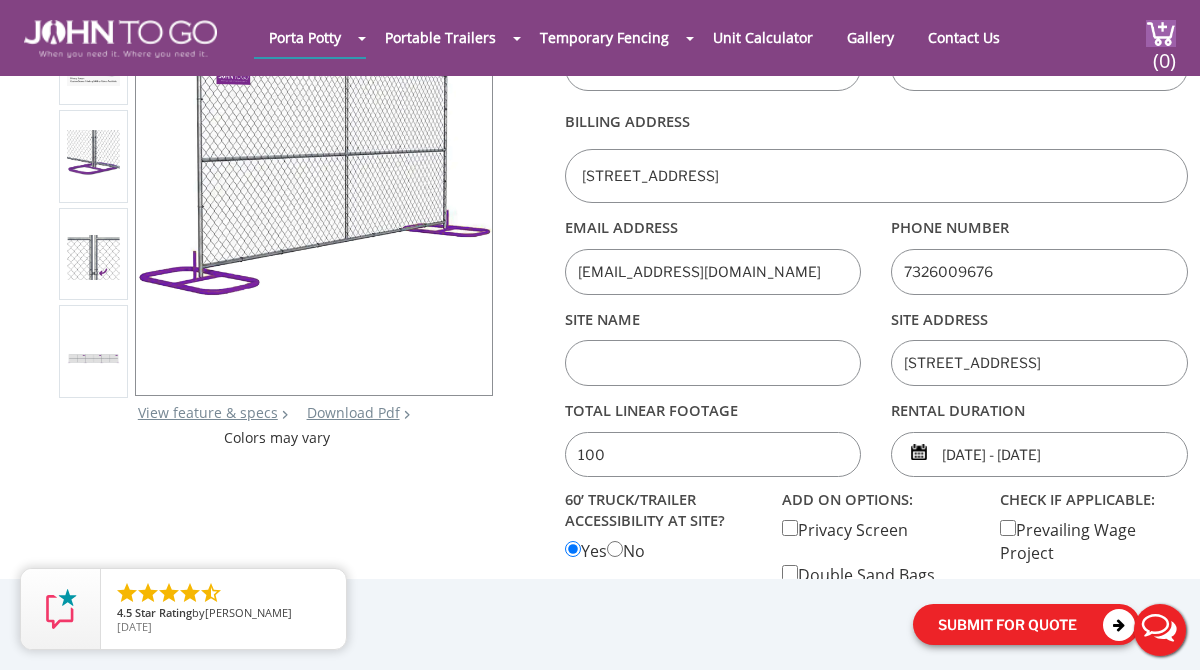 scroll, scrollTop: 234, scrollLeft: 0, axis: vertical 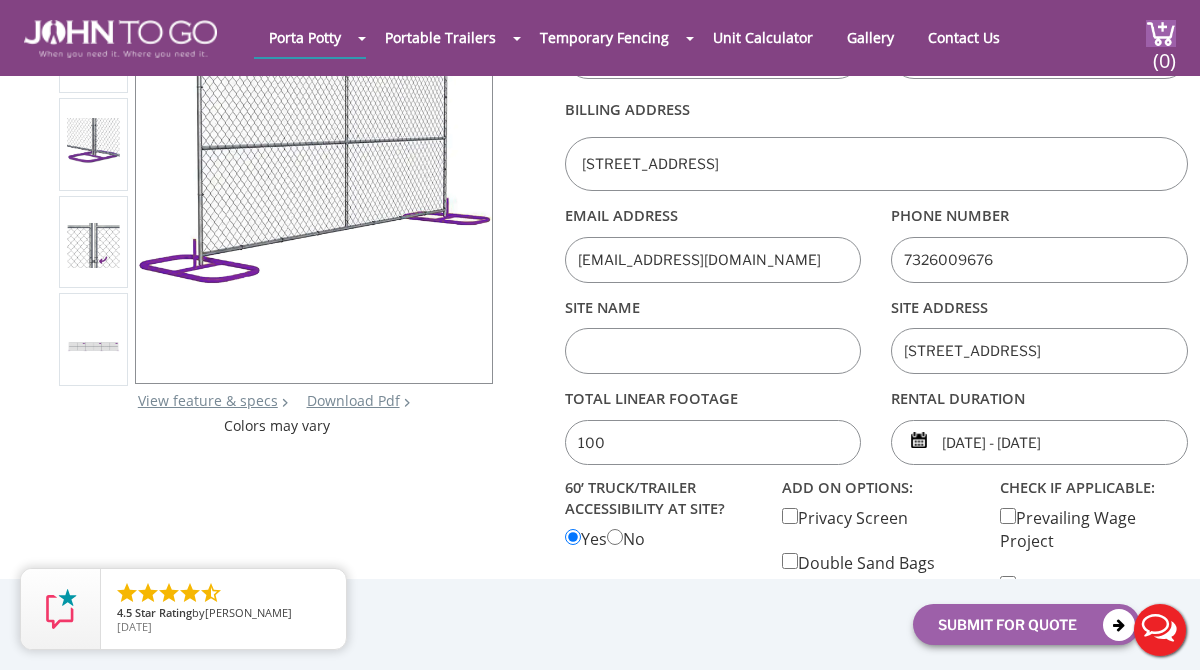 click at bounding box center [713, 351] 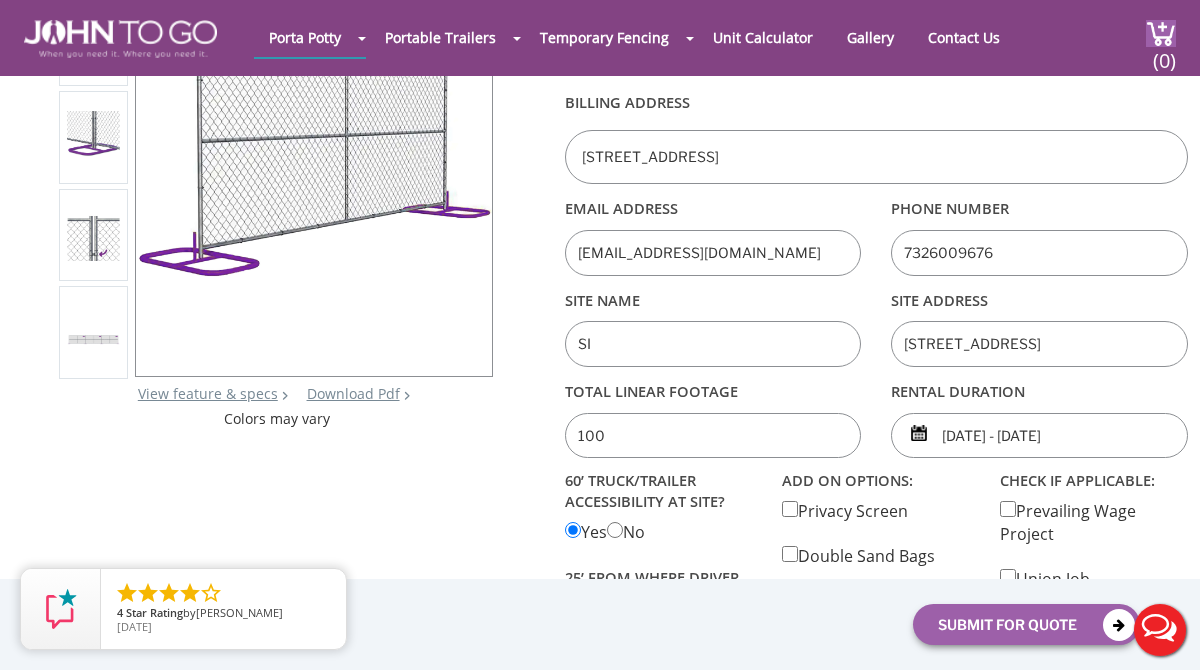scroll, scrollTop: 259, scrollLeft: 0, axis: vertical 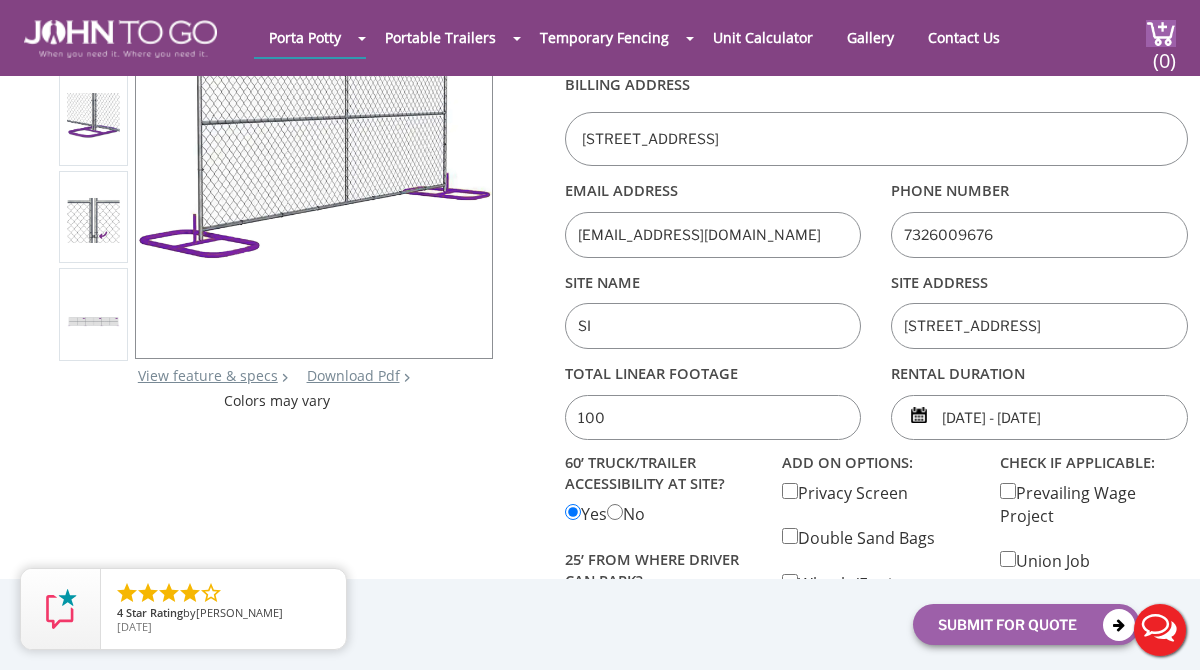 click on "SI" at bounding box center [713, 326] 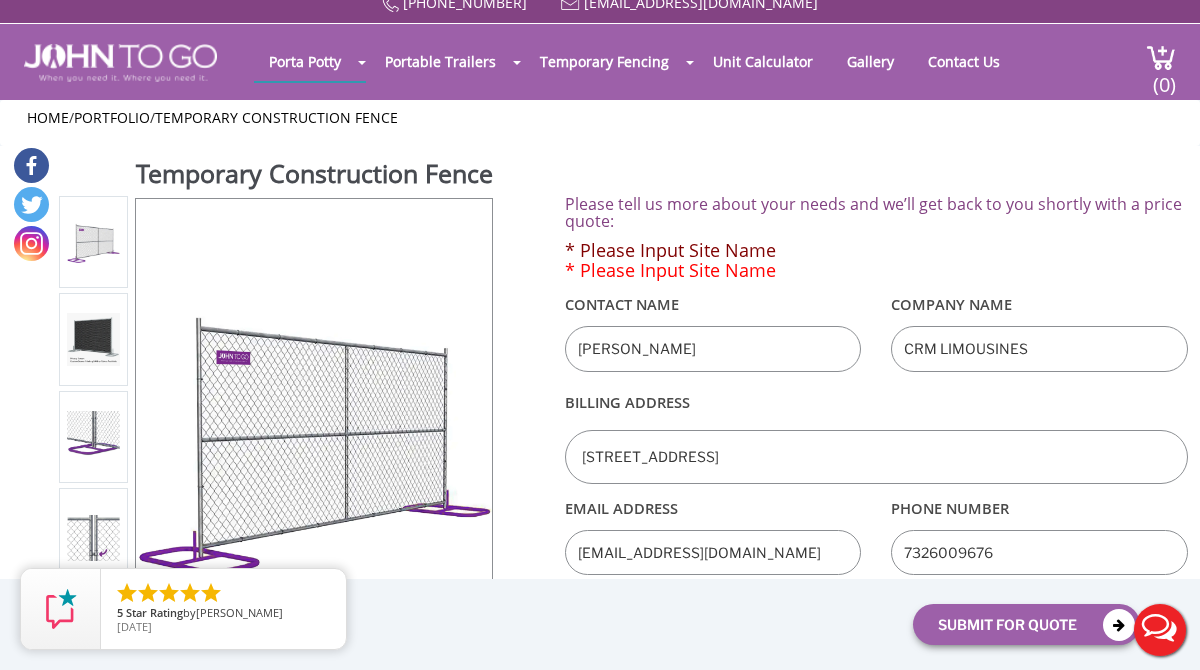 scroll, scrollTop: 0, scrollLeft: 0, axis: both 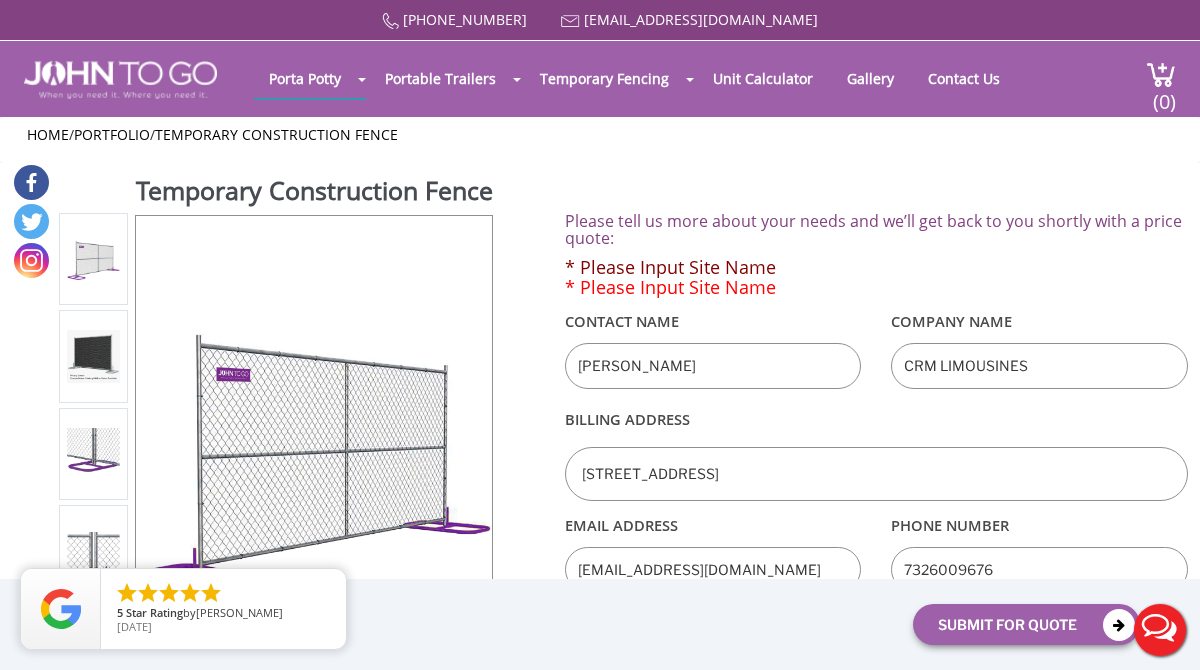 click on "SCOTT" at bounding box center (713, 366) 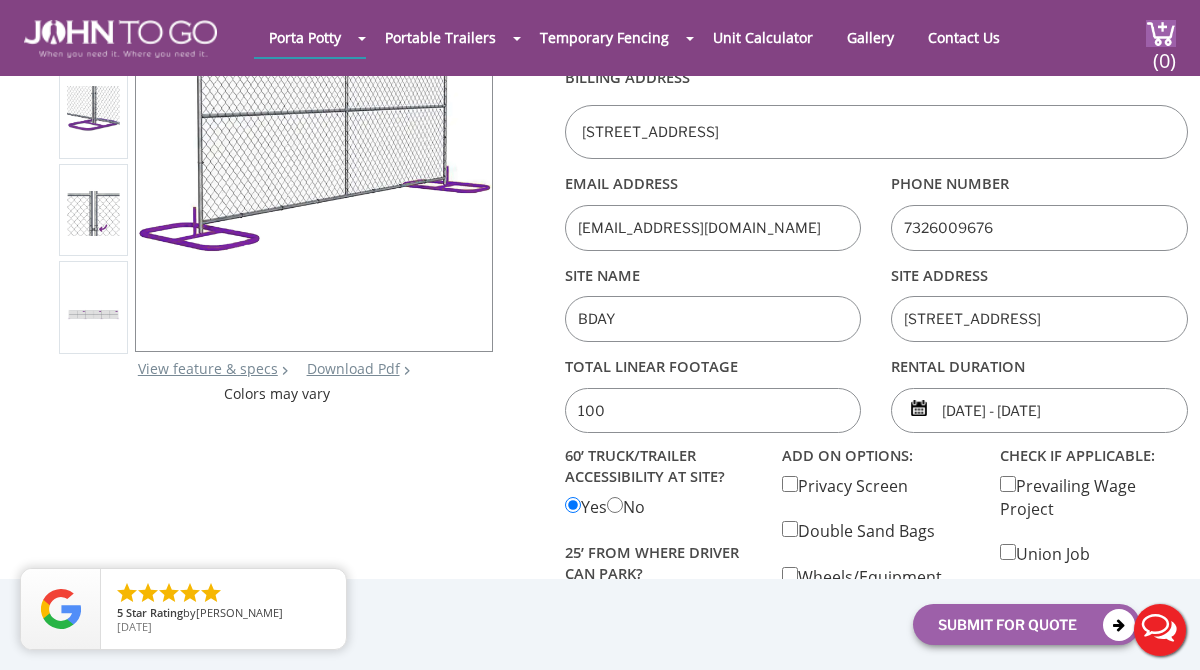 scroll, scrollTop: 268, scrollLeft: 0, axis: vertical 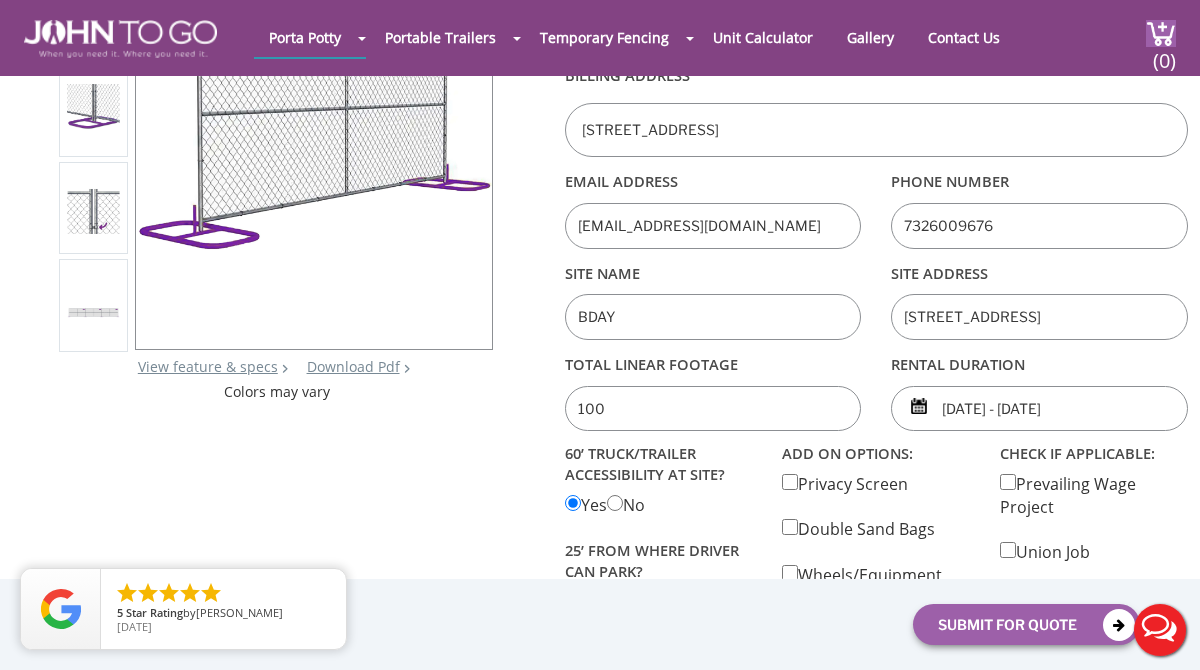 click on "BDAY" at bounding box center (713, 317) 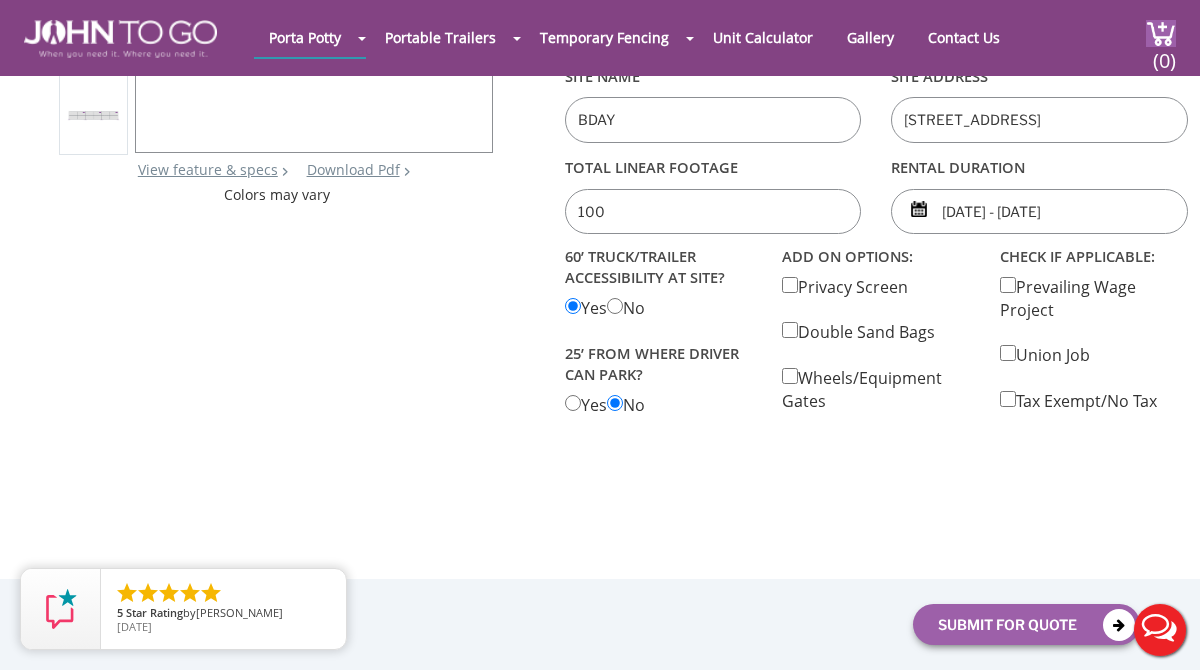 scroll, scrollTop: 467, scrollLeft: 0, axis: vertical 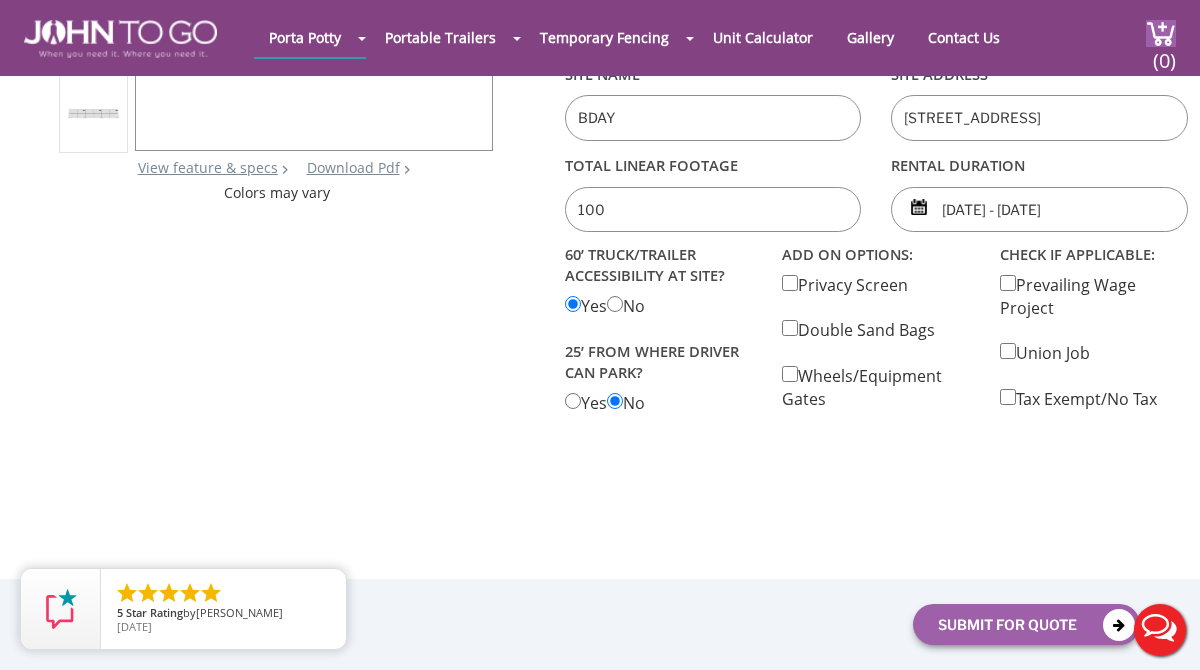 type on "BDAY" 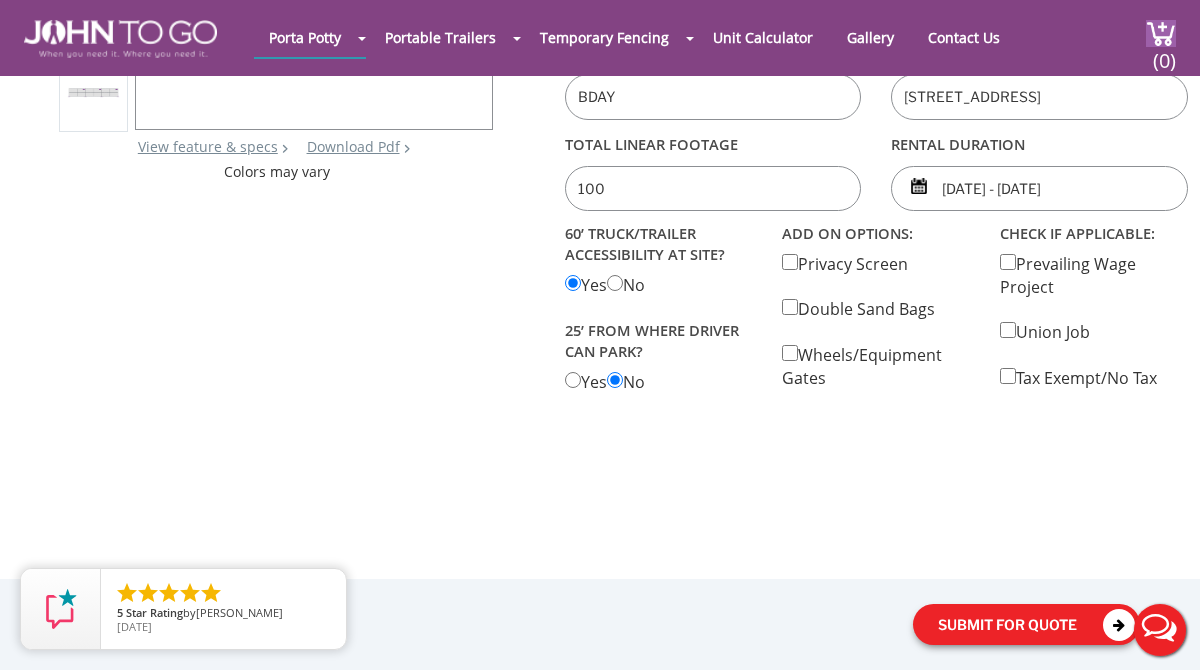 click on "Submit For Quote" at bounding box center [1026, 624] 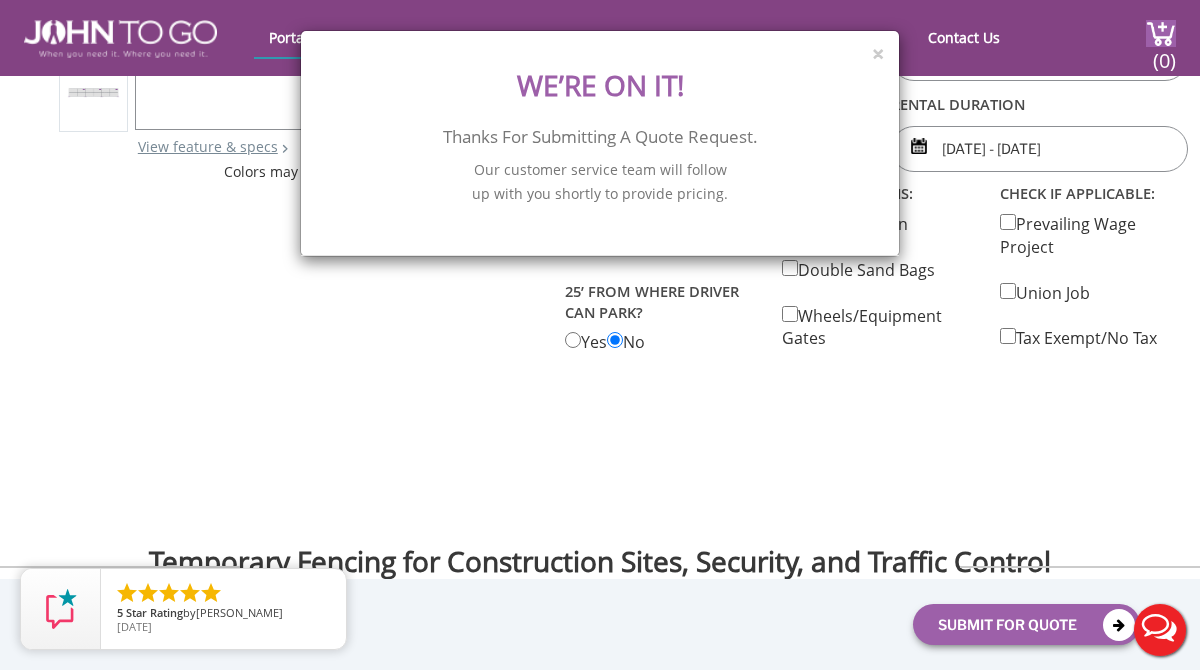 click on "×
We’re on it!
Thanks for submitting a quote request.
Our customer service team will follow   up with you shortly to provide pricing." at bounding box center [600, 335] 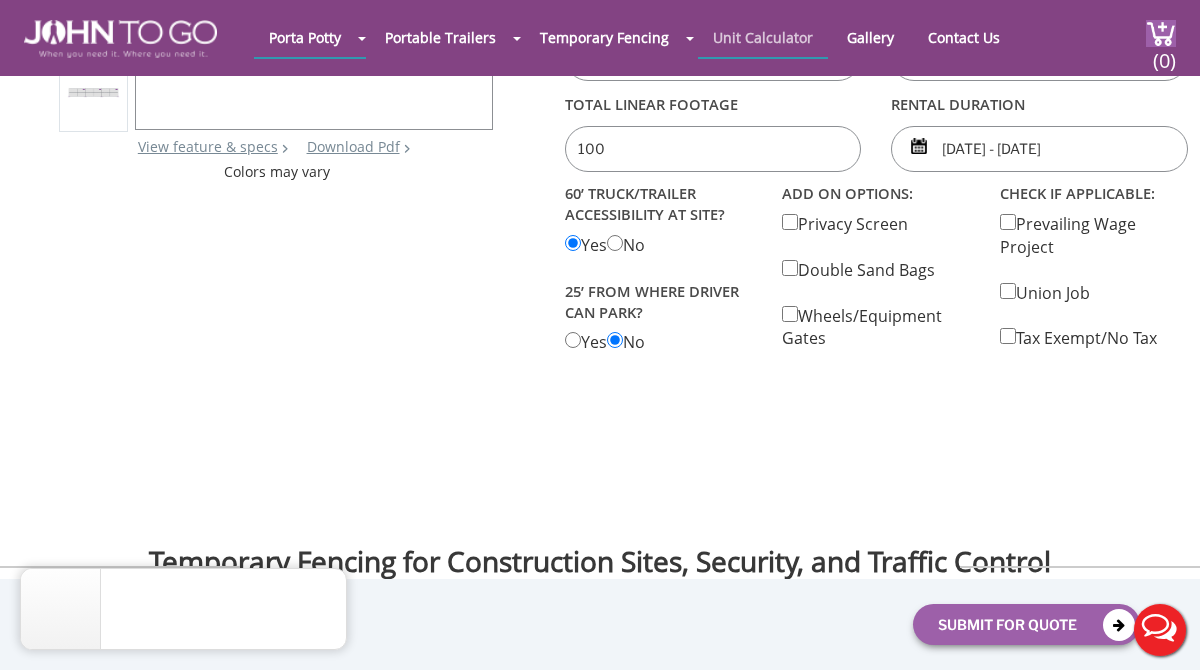 click on "Unit Calculator" at bounding box center [763, 37] 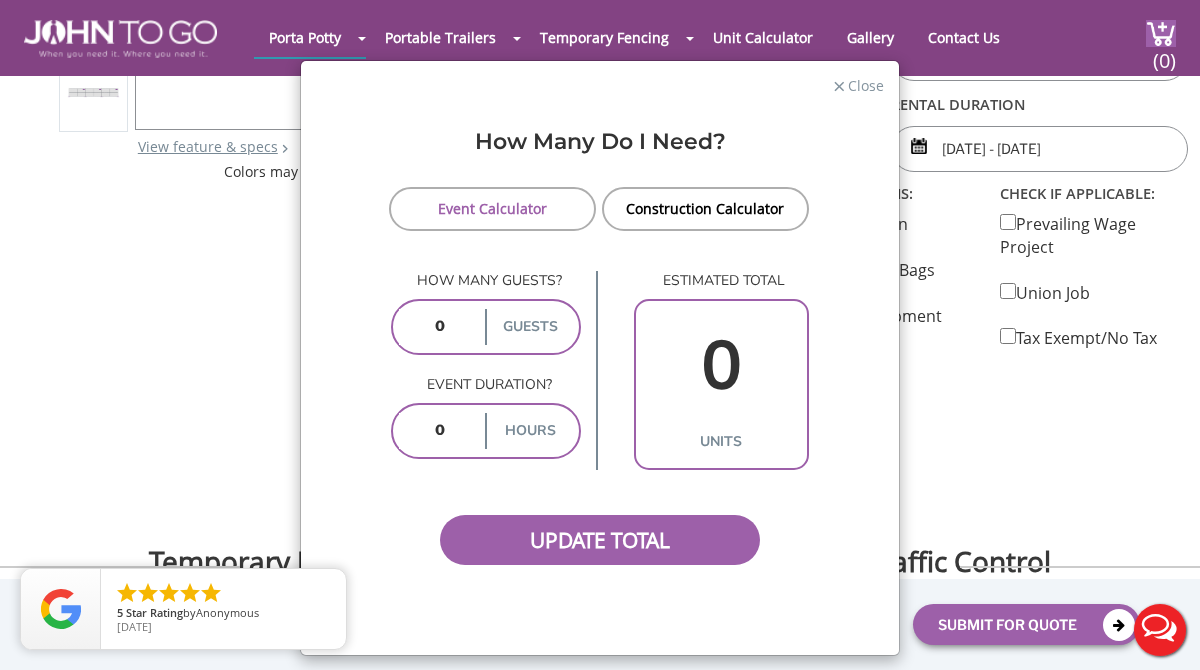 click on "How many guests?
guests" at bounding box center (486, 323) 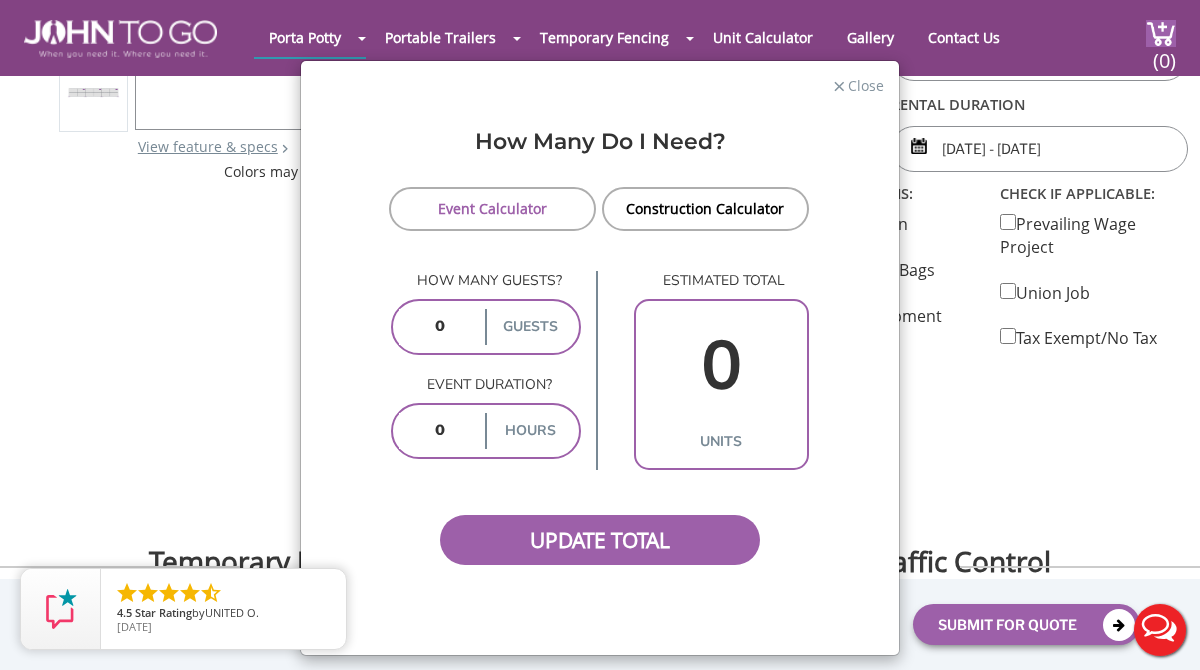 click at bounding box center [440, 327] 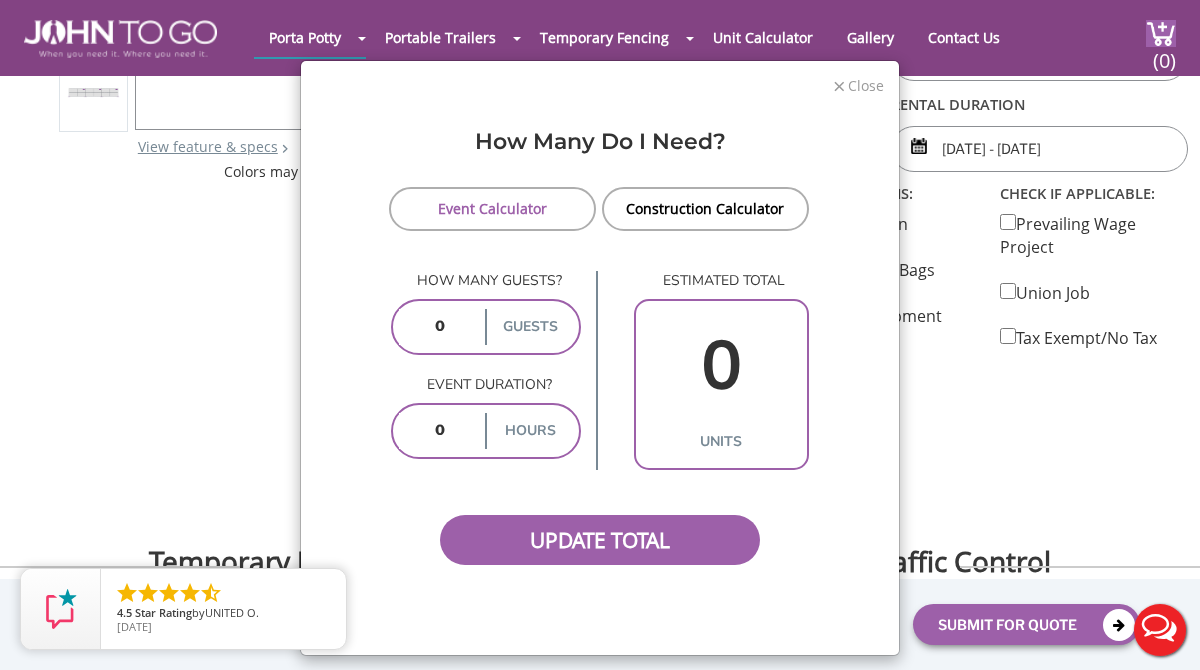 click on "Close" at bounding box center [865, 83] 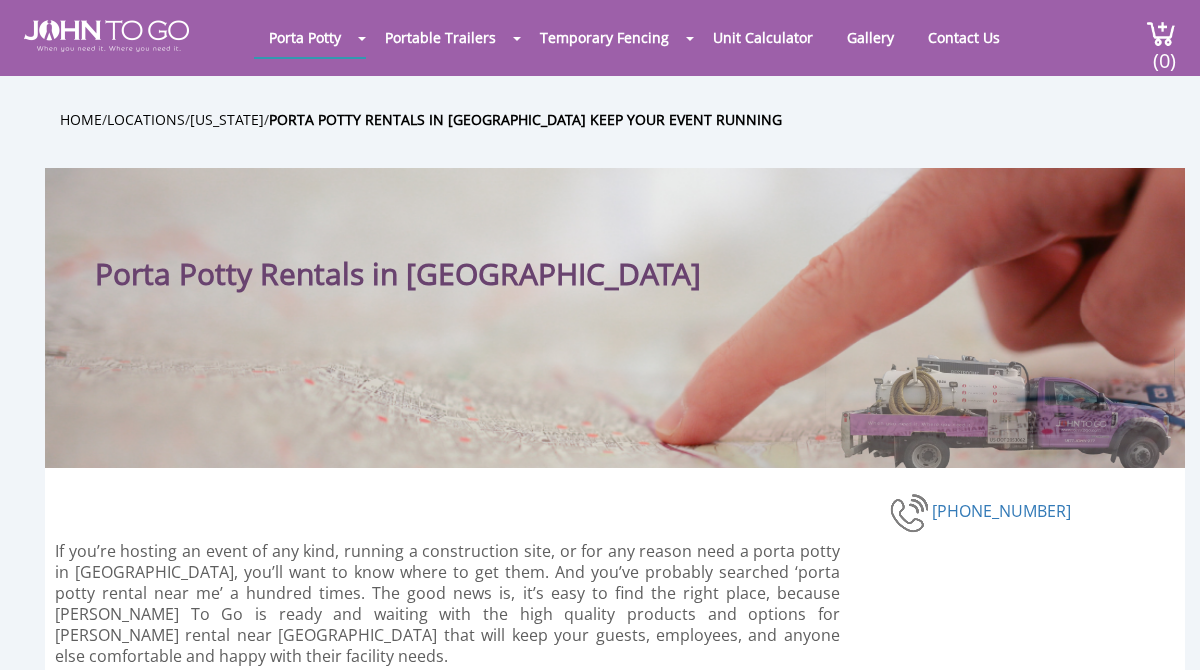 scroll, scrollTop: 0, scrollLeft: 0, axis: both 